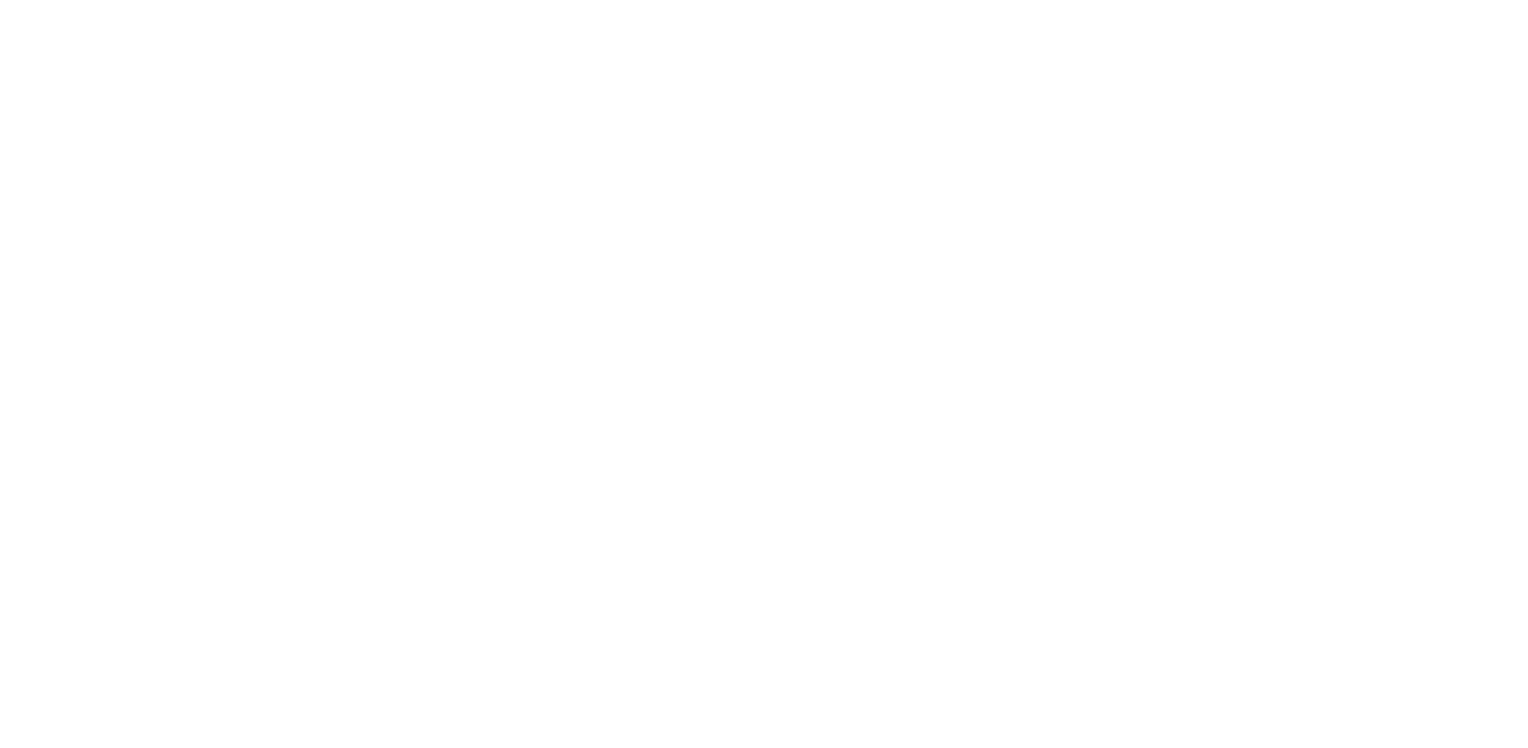 scroll, scrollTop: 0, scrollLeft: 0, axis: both 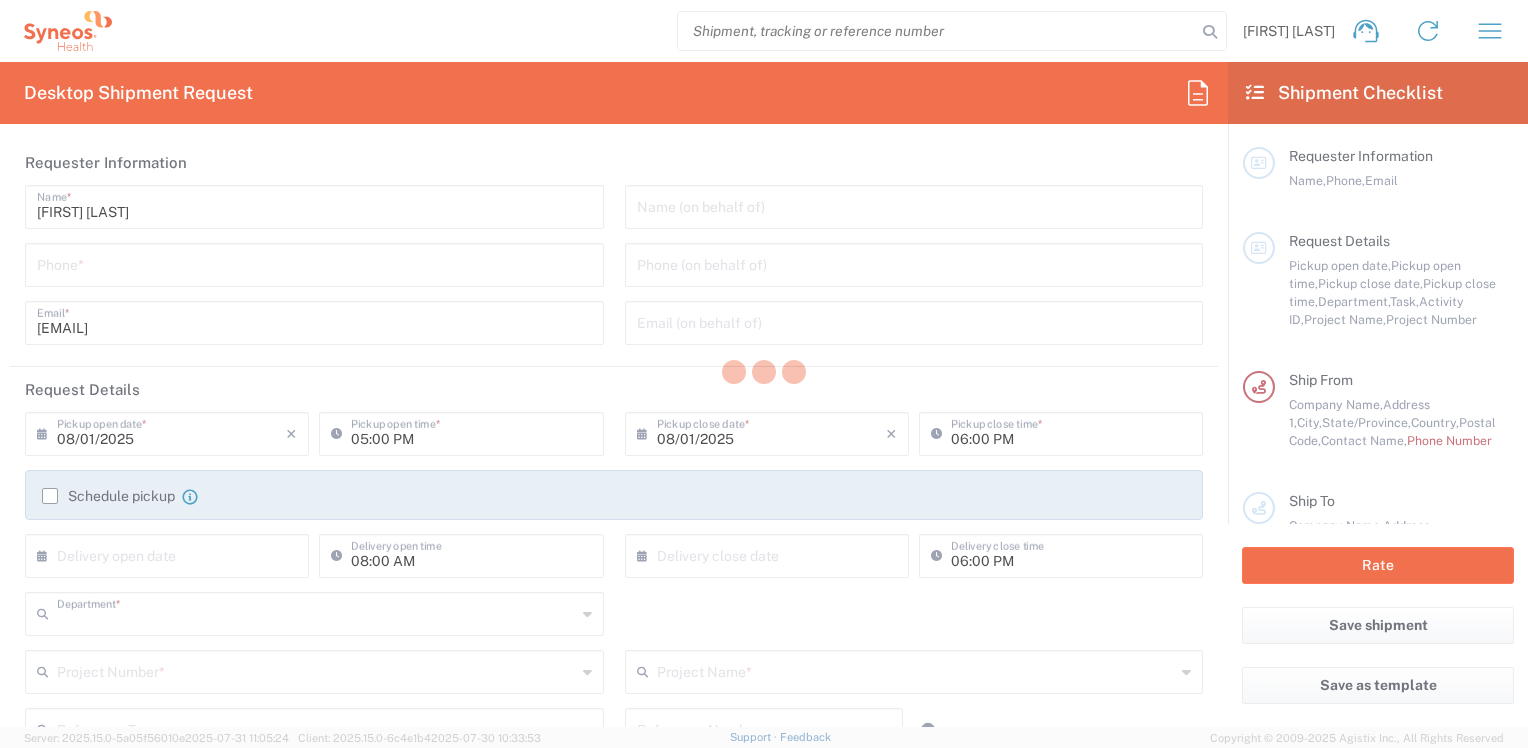 type on "8410" 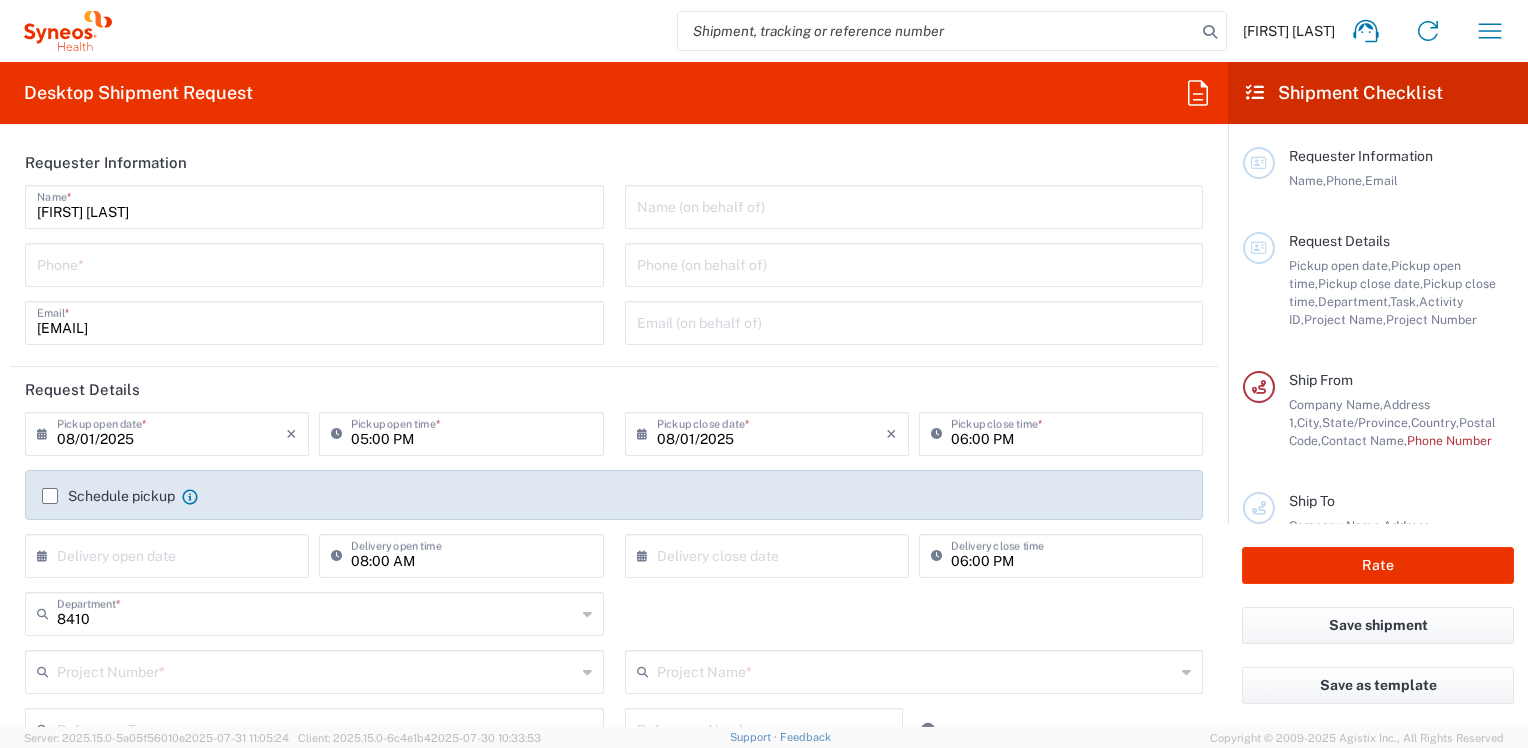 type on "Syneos Health, LLC-Morrisville NC US" 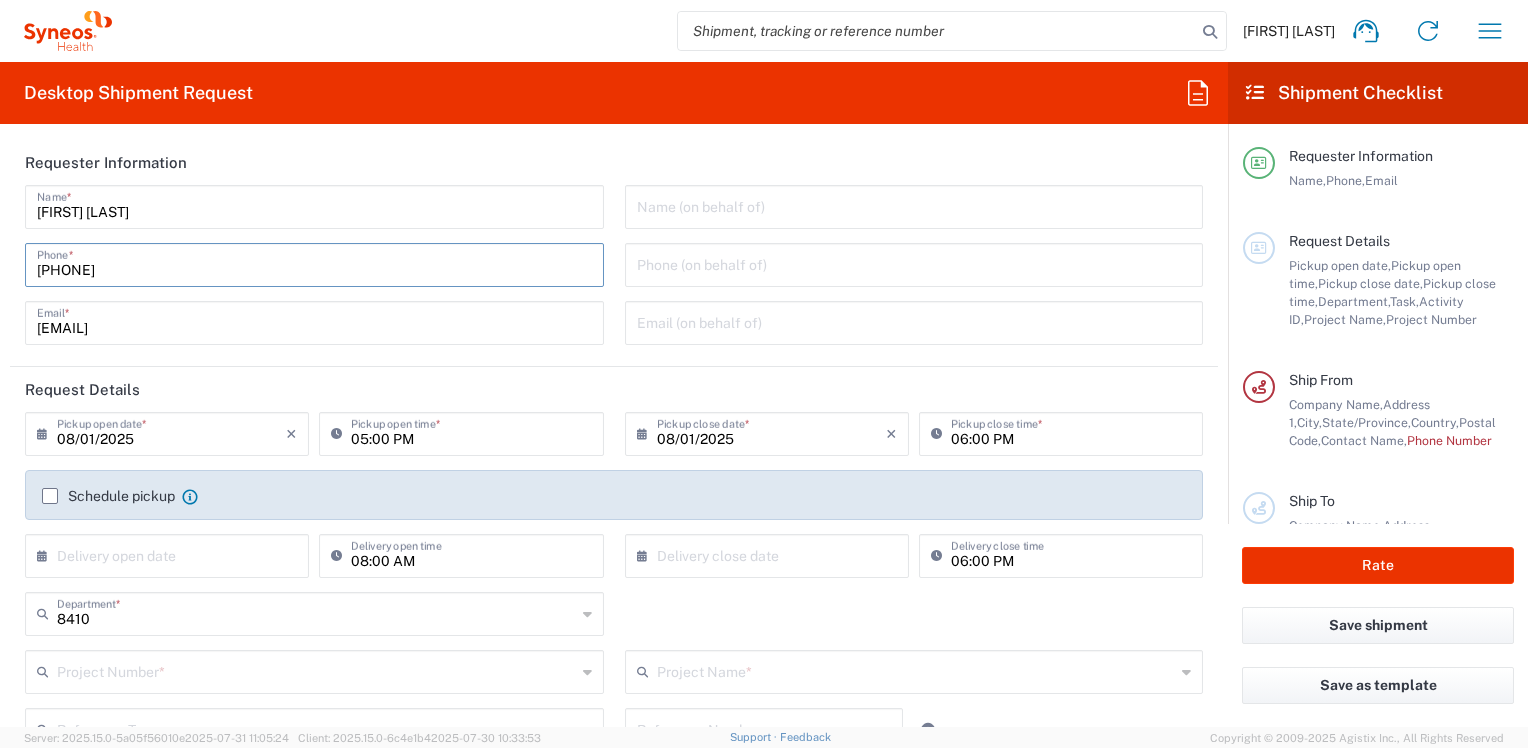 type on "[PHONE]" 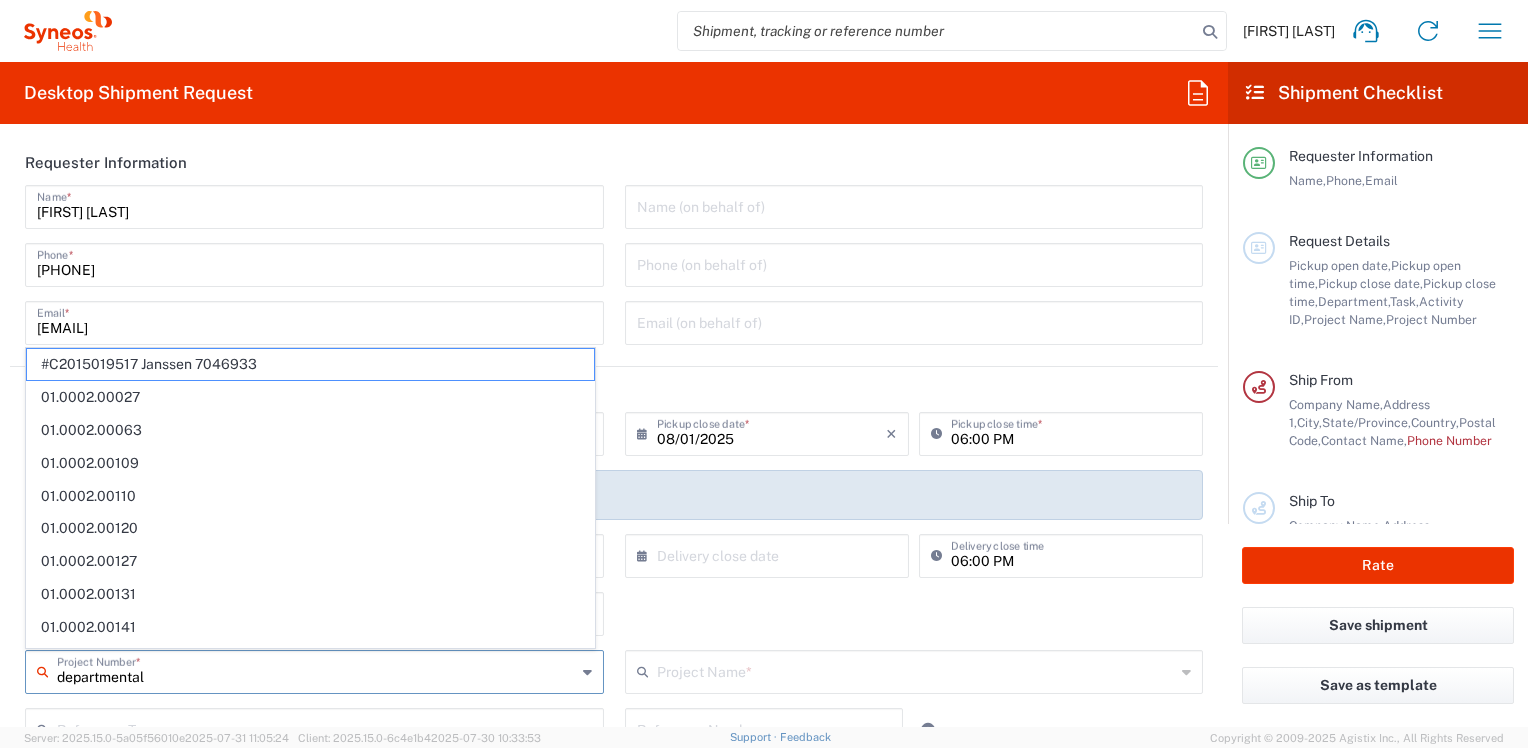 type on "#C2015019517 Janssen 7046933" 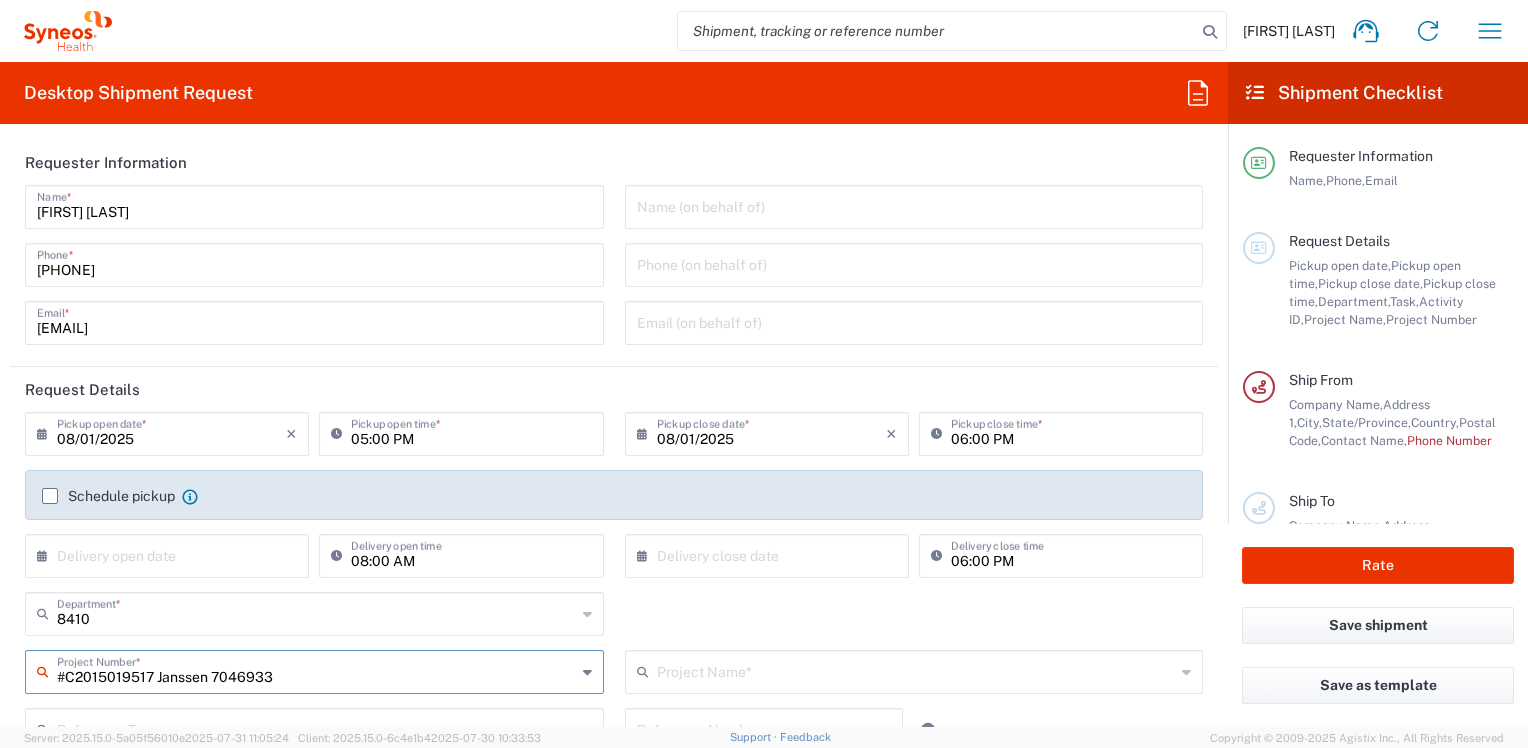 type on "7046933" 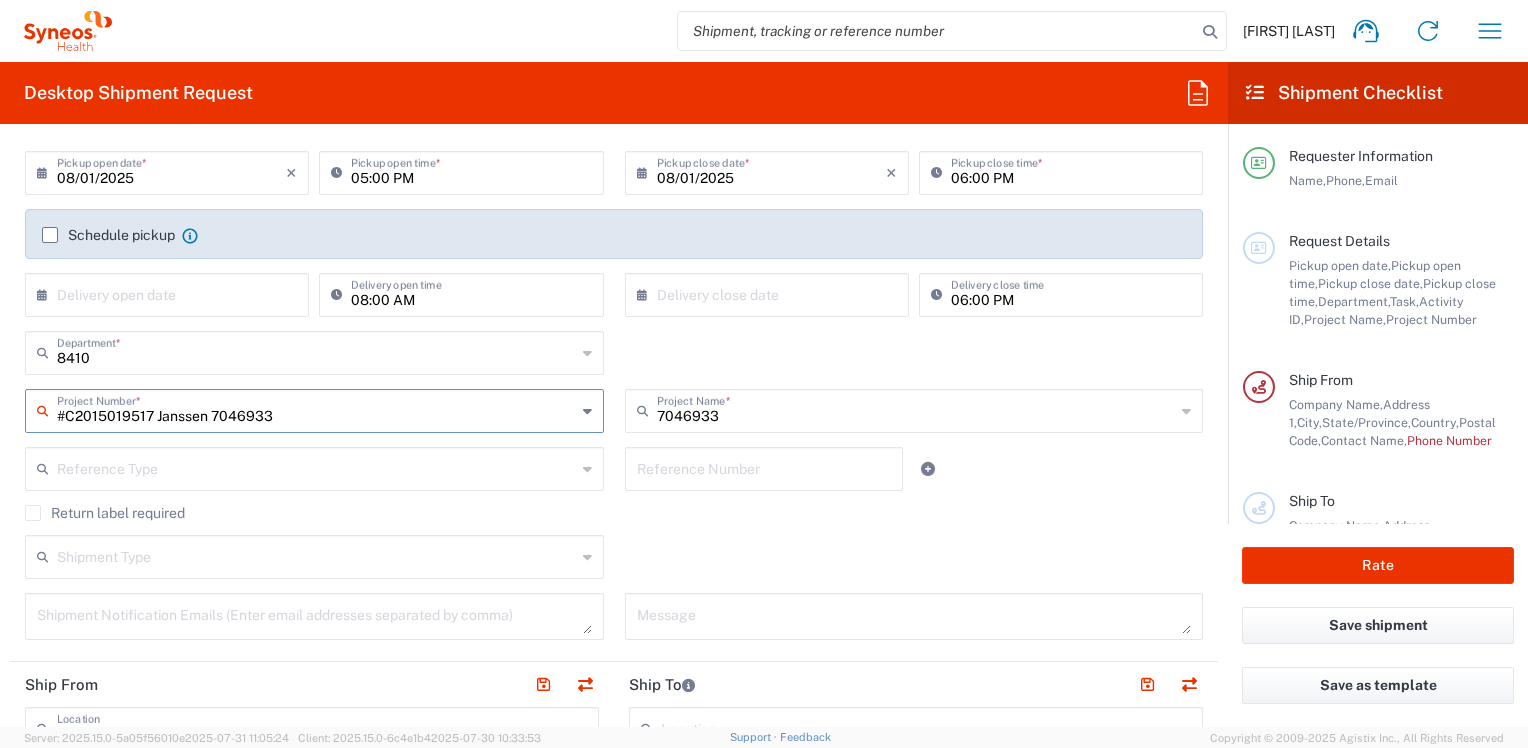 scroll, scrollTop: 300, scrollLeft: 0, axis: vertical 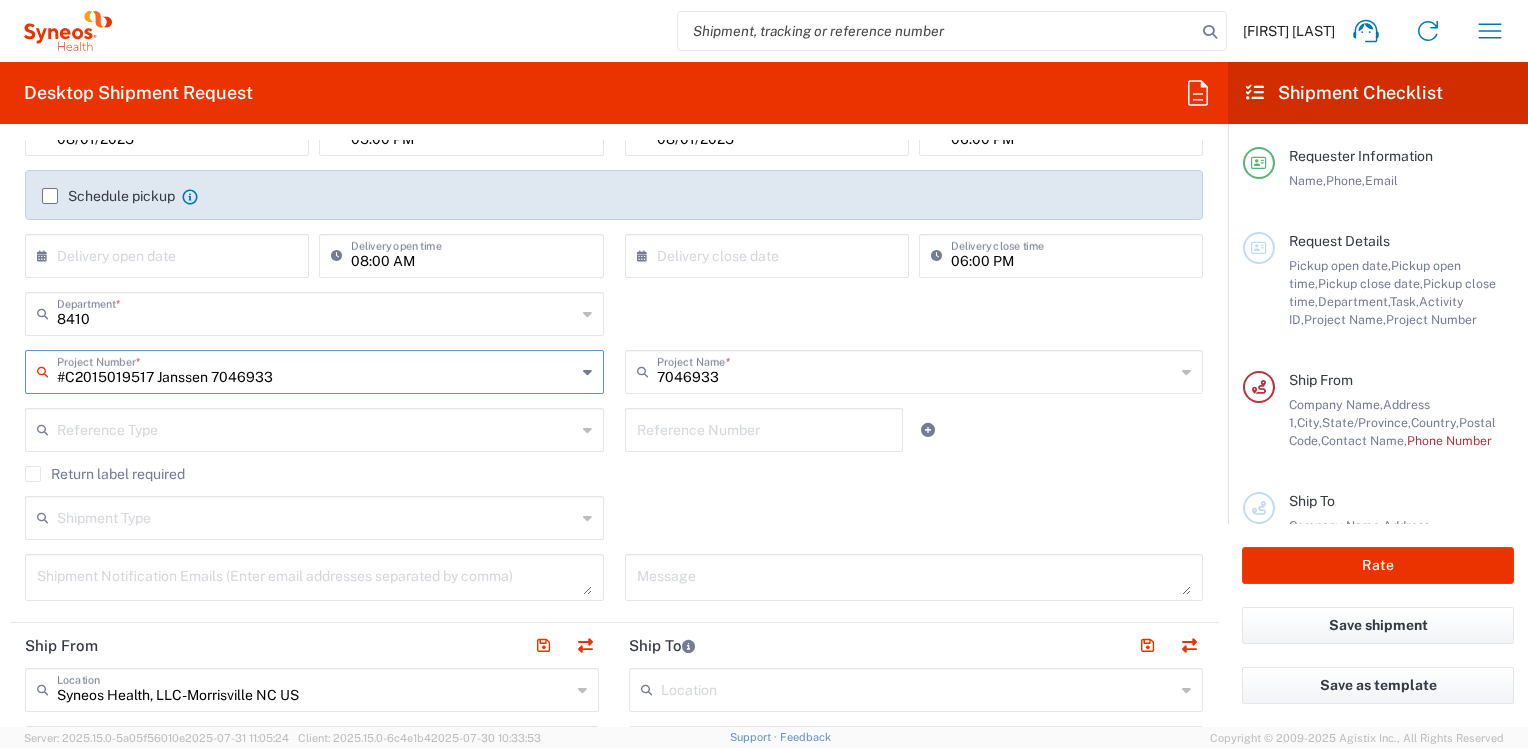 click on "#C2015019517 Janssen 7046933" at bounding box center [316, 370] 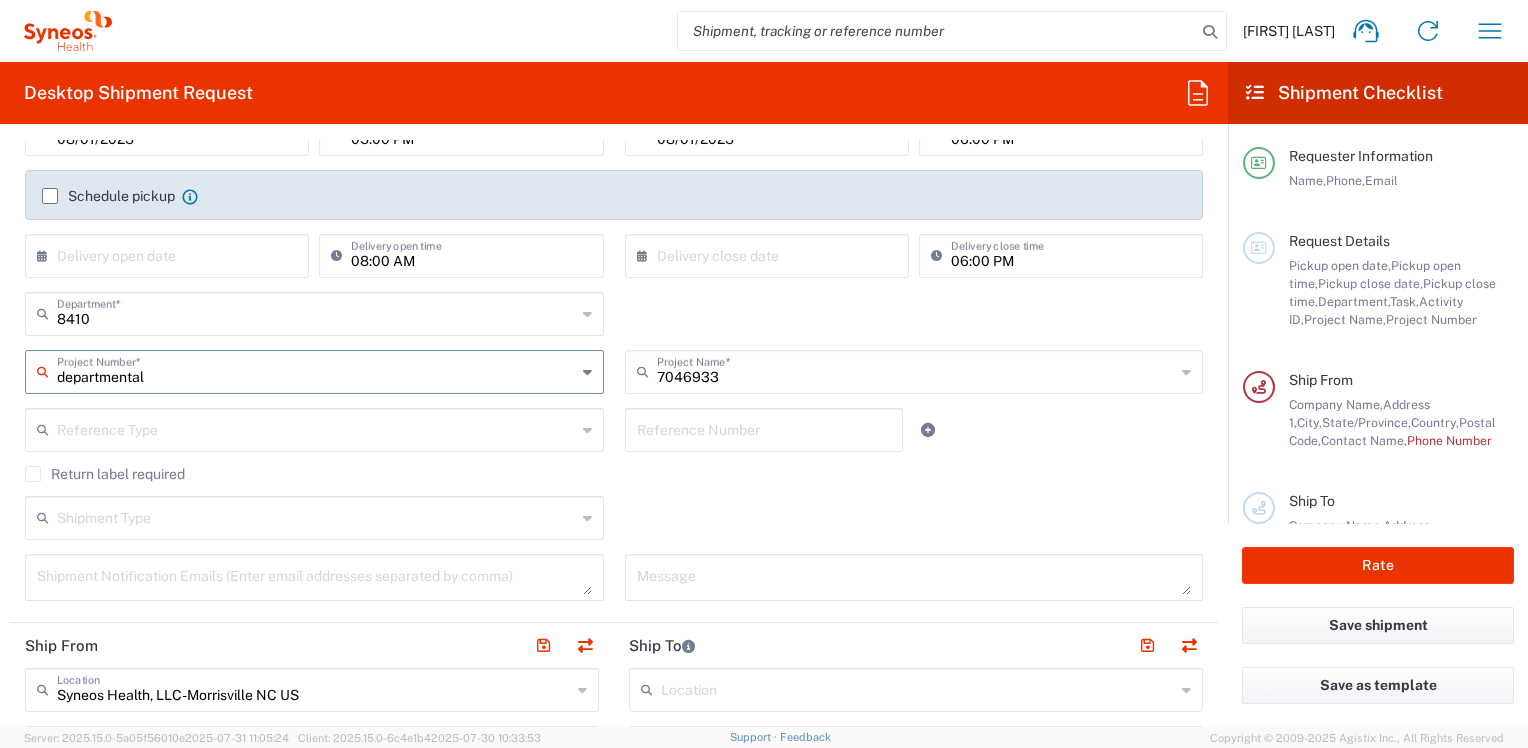 click on "3000 DEPARTMENTAL EXPENSE" 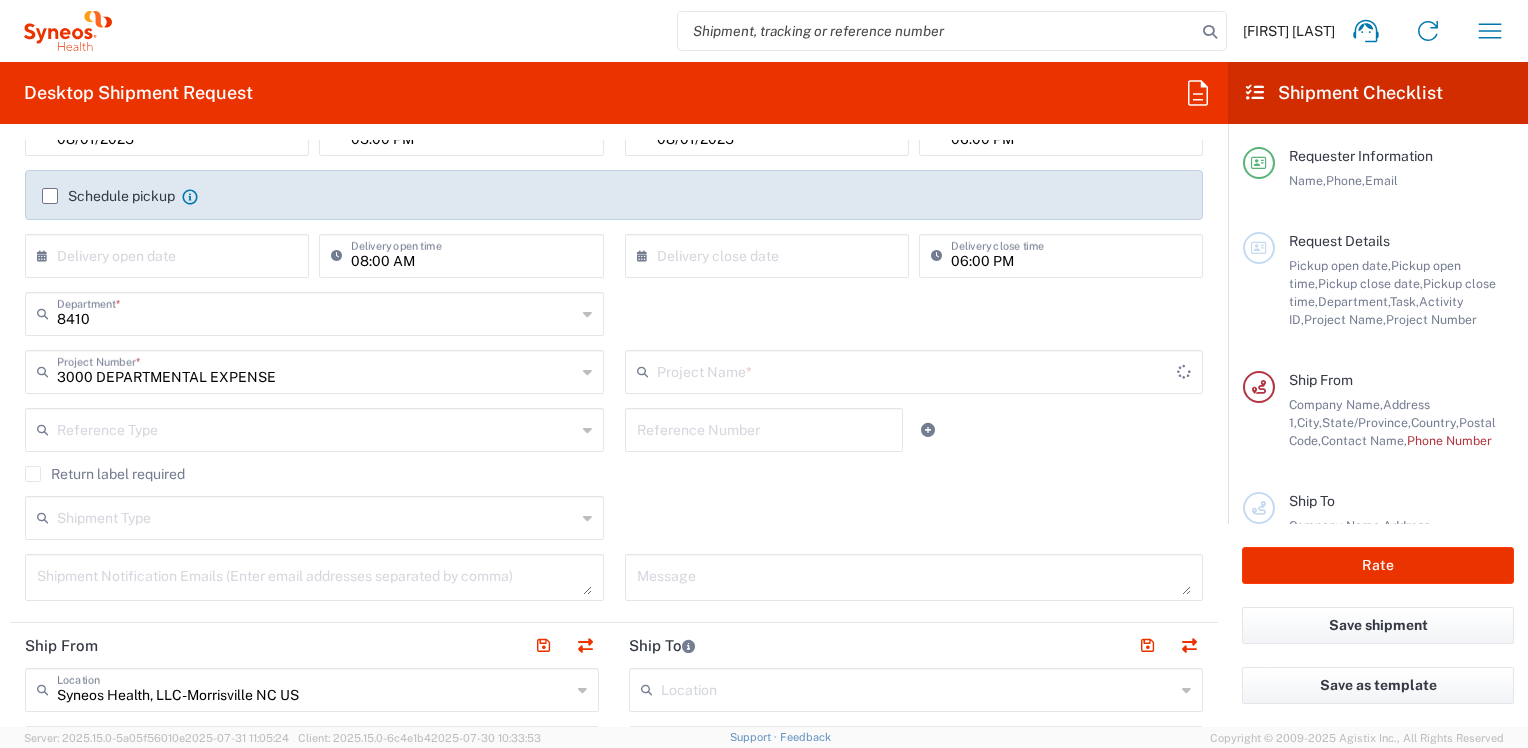 type on "3000 DEPARTMENTAL EXPENSE" 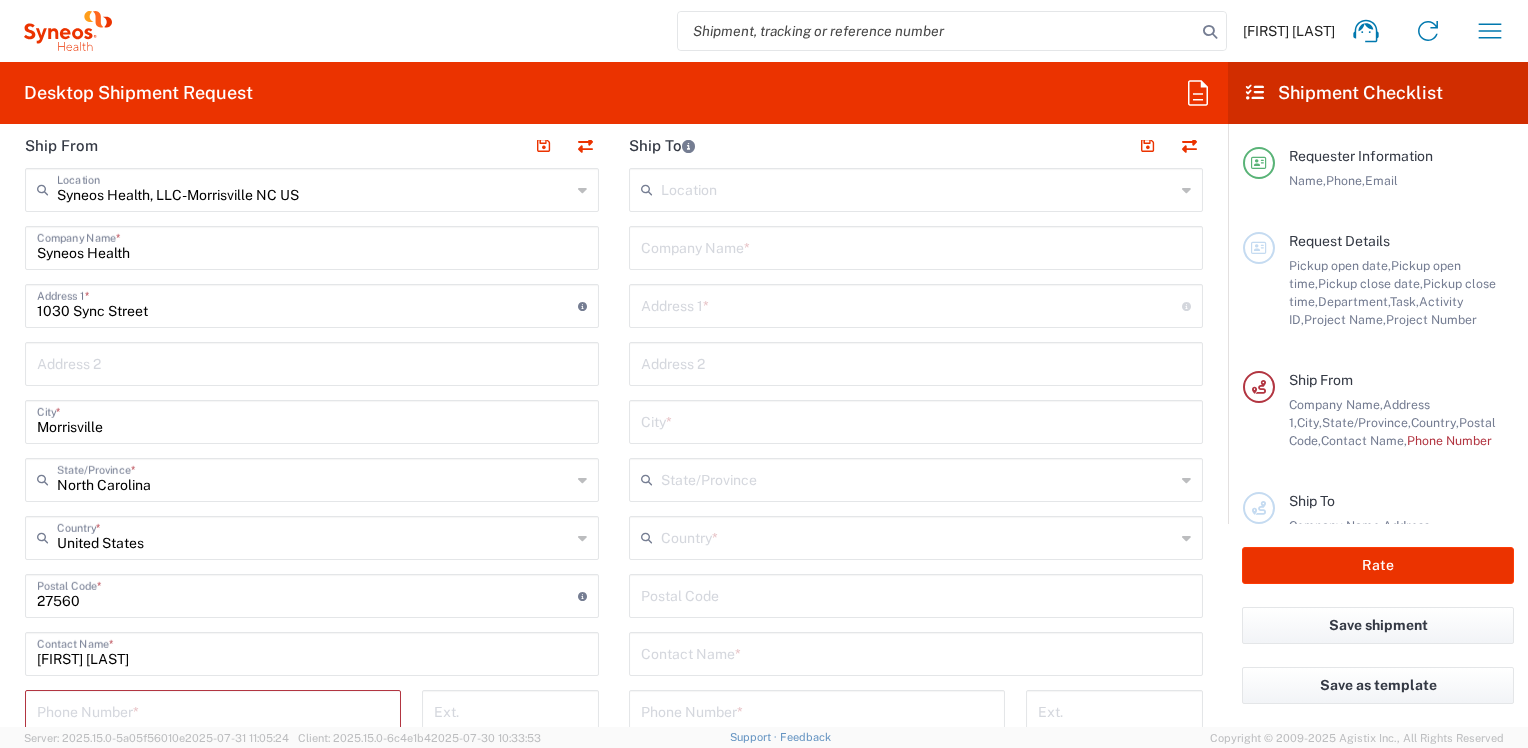 scroll, scrollTop: 900, scrollLeft: 0, axis: vertical 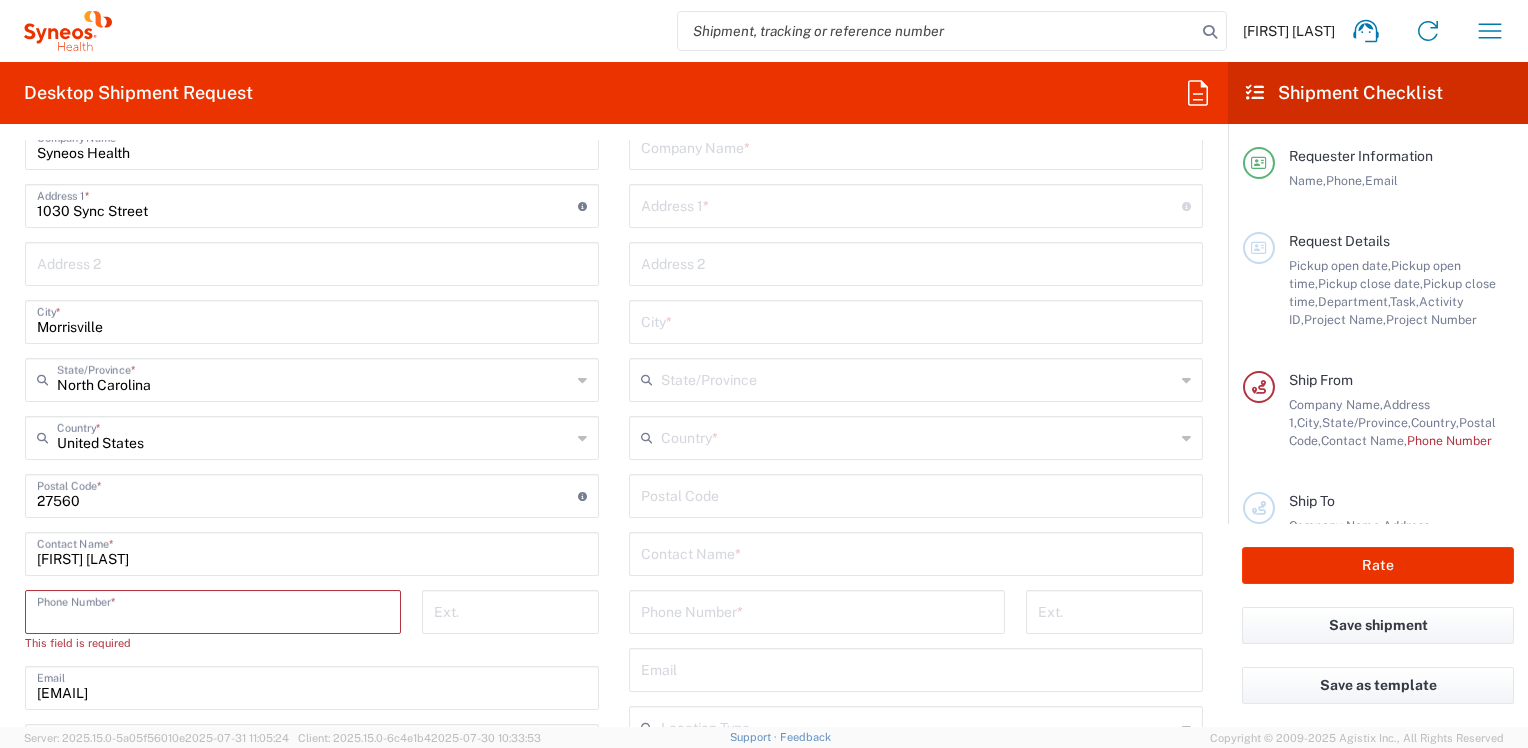 click at bounding box center (213, 610) 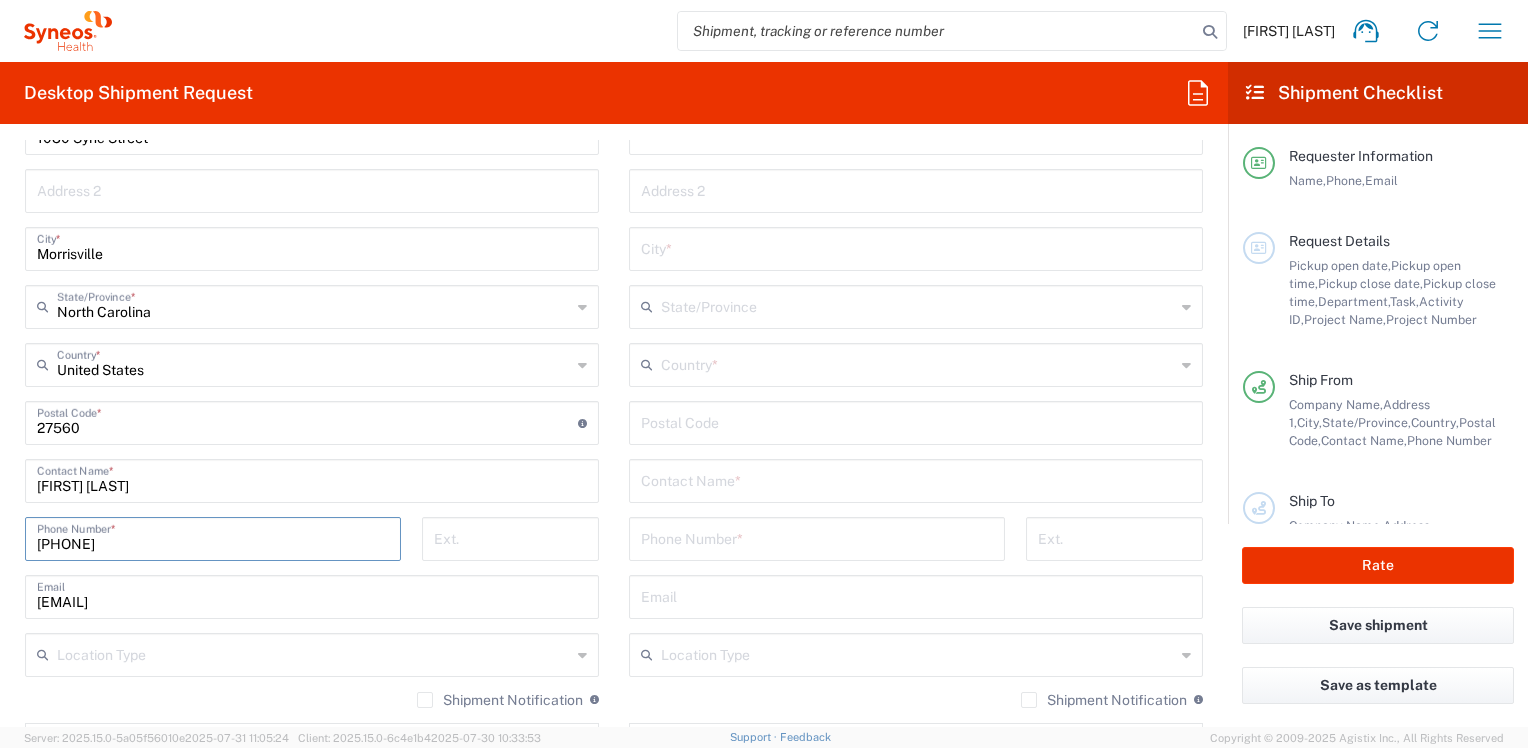 scroll, scrollTop: 800, scrollLeft: 0, axis: vertical 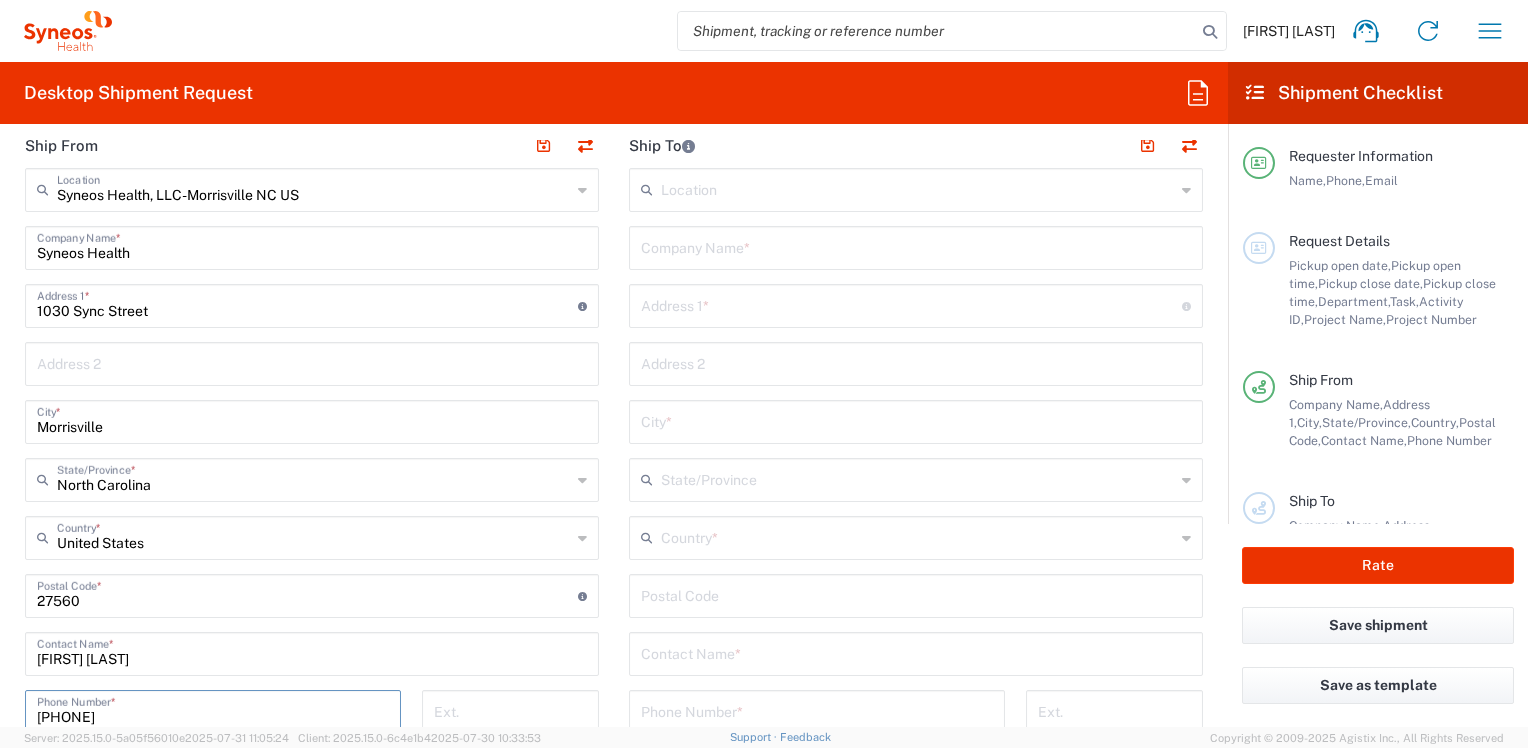 type on "[PHONE]" 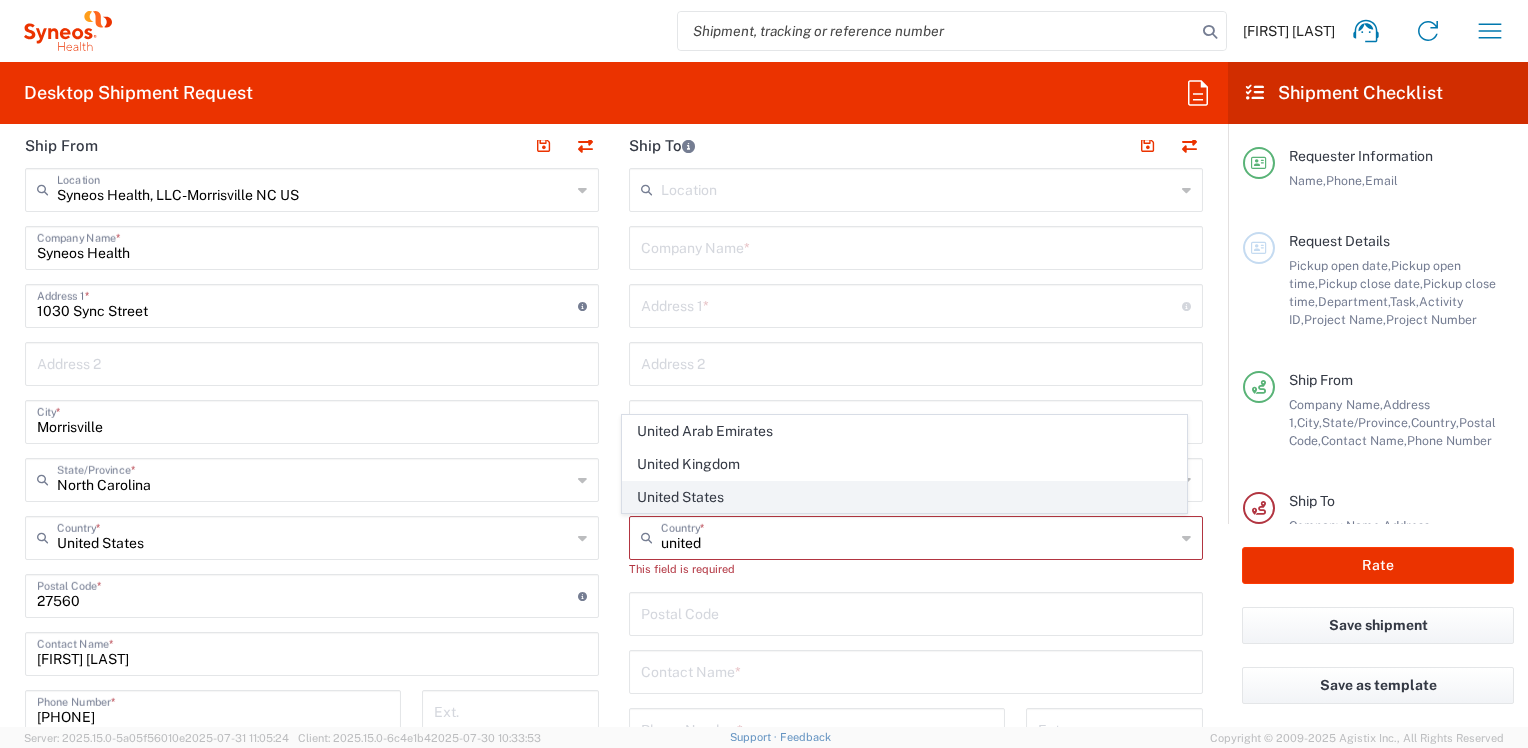 click on "United States" 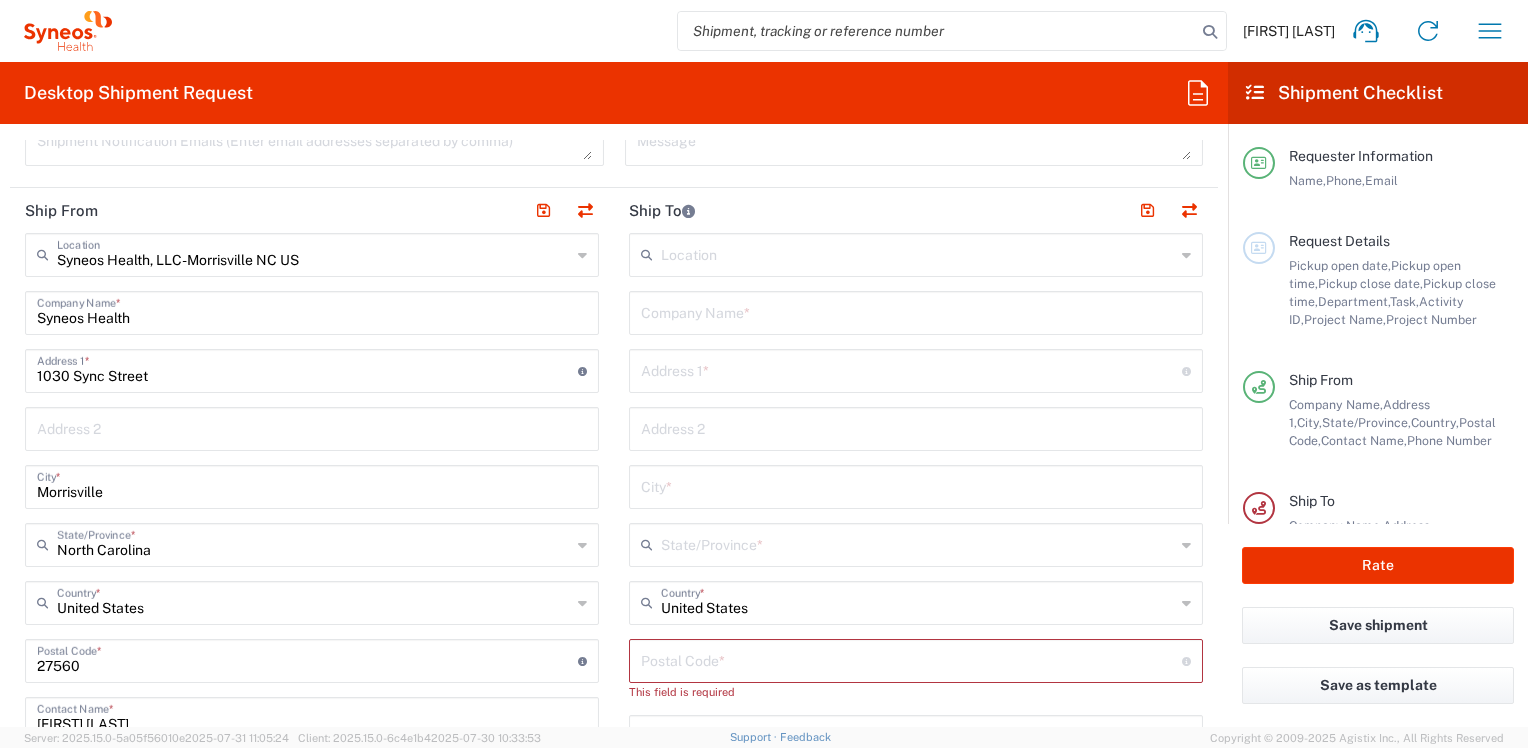 scroll, scrollTop: 700, scrollLeft: 0, axis: vertical 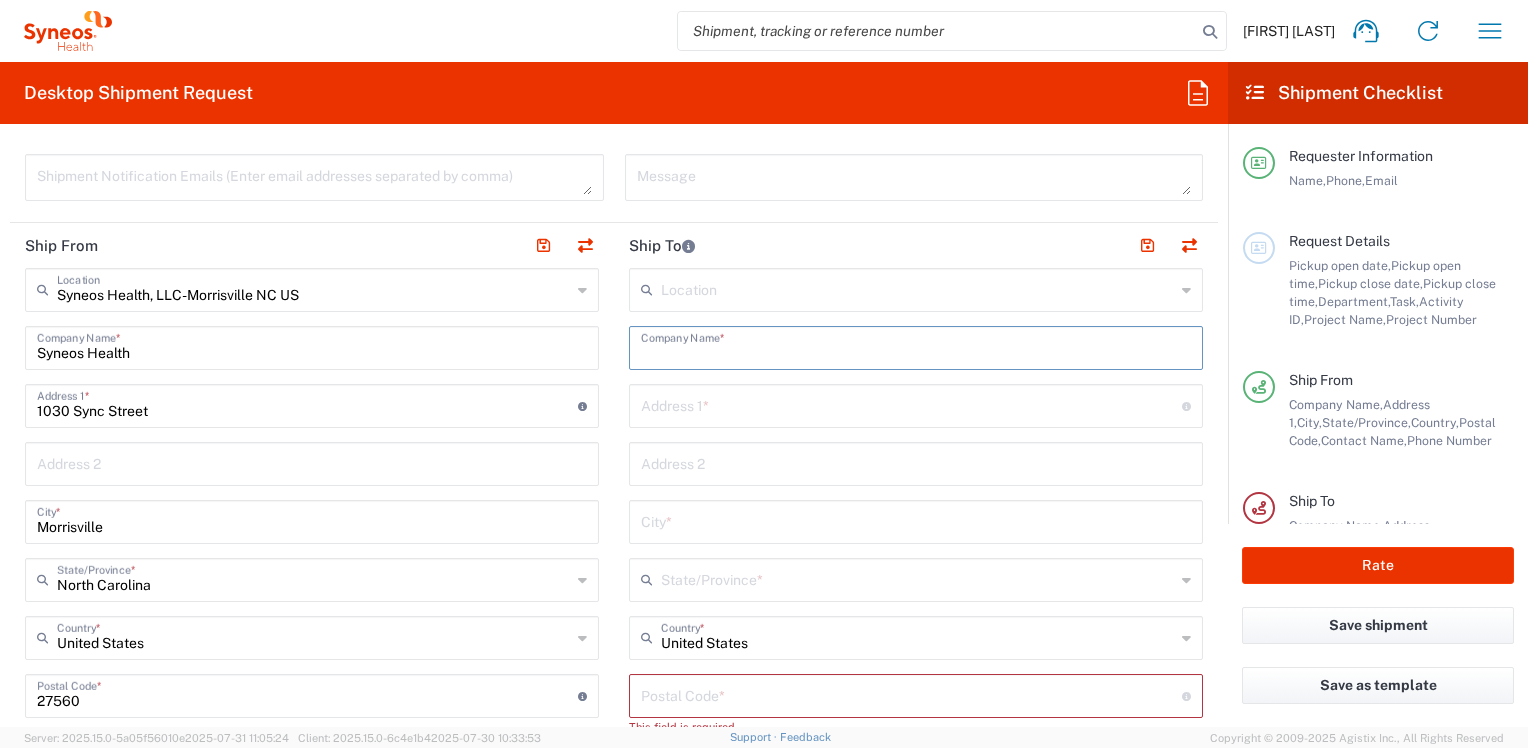 click at bounding box center (916, 346) 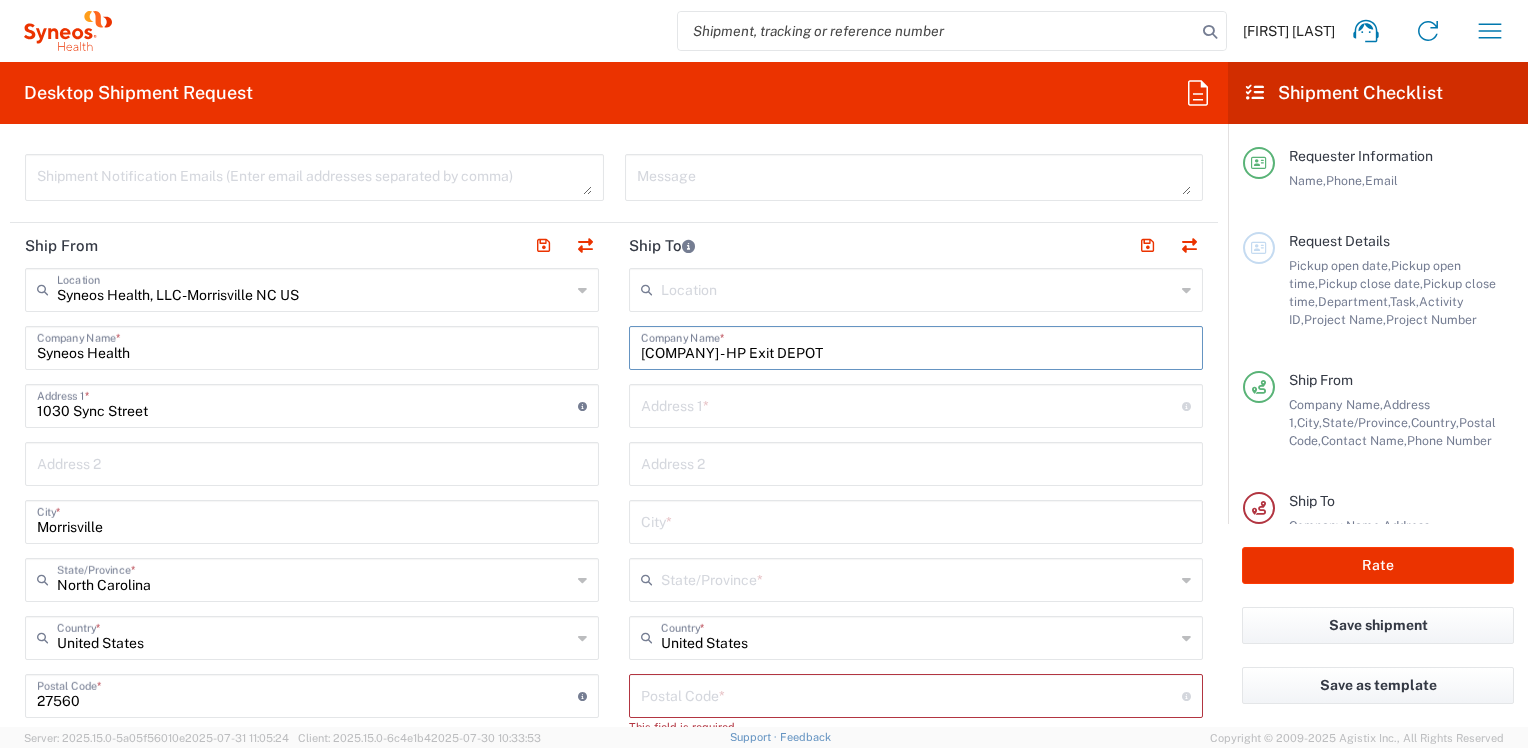 type on "[COMPANY] - HP Exit DEPOT" 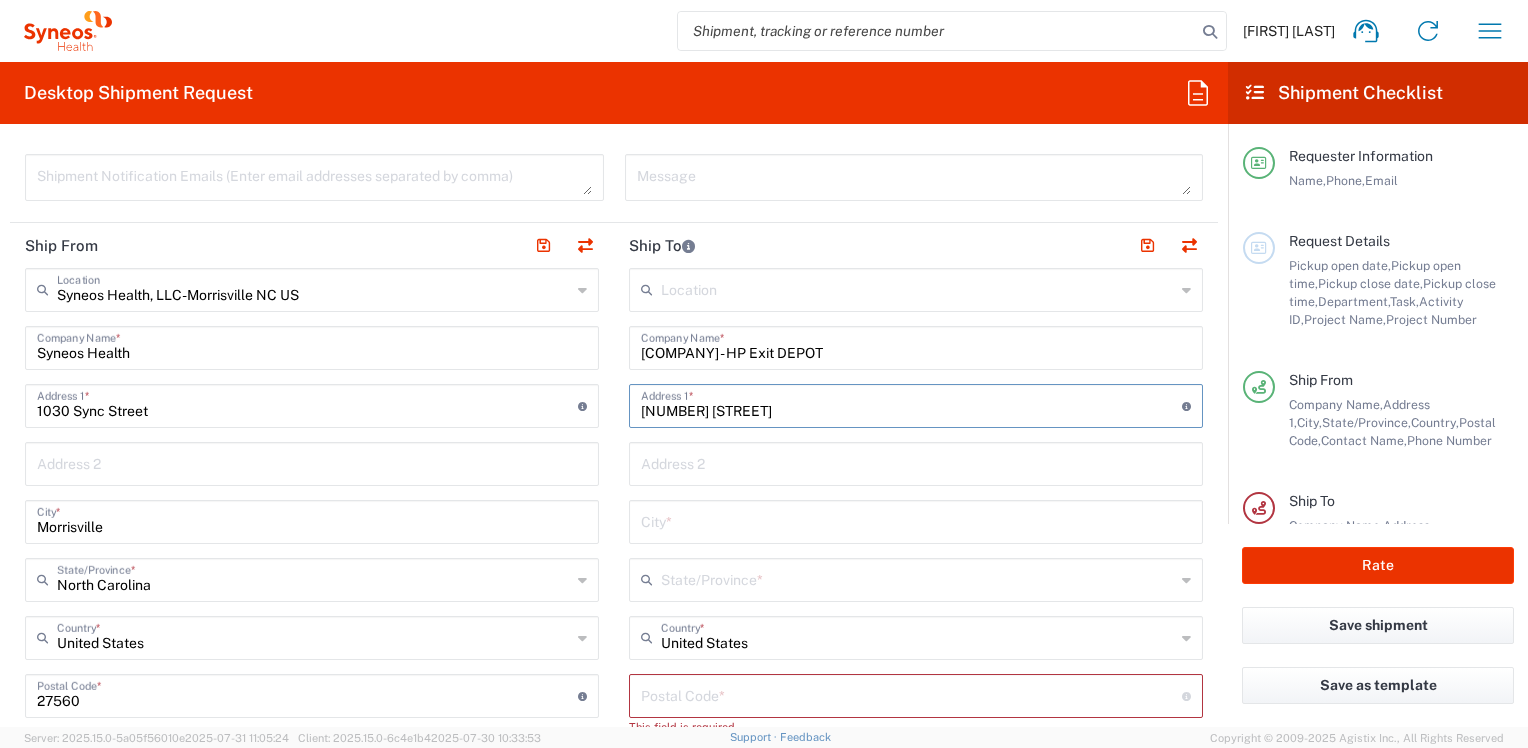 type on "[NUMBER] [STREET]" 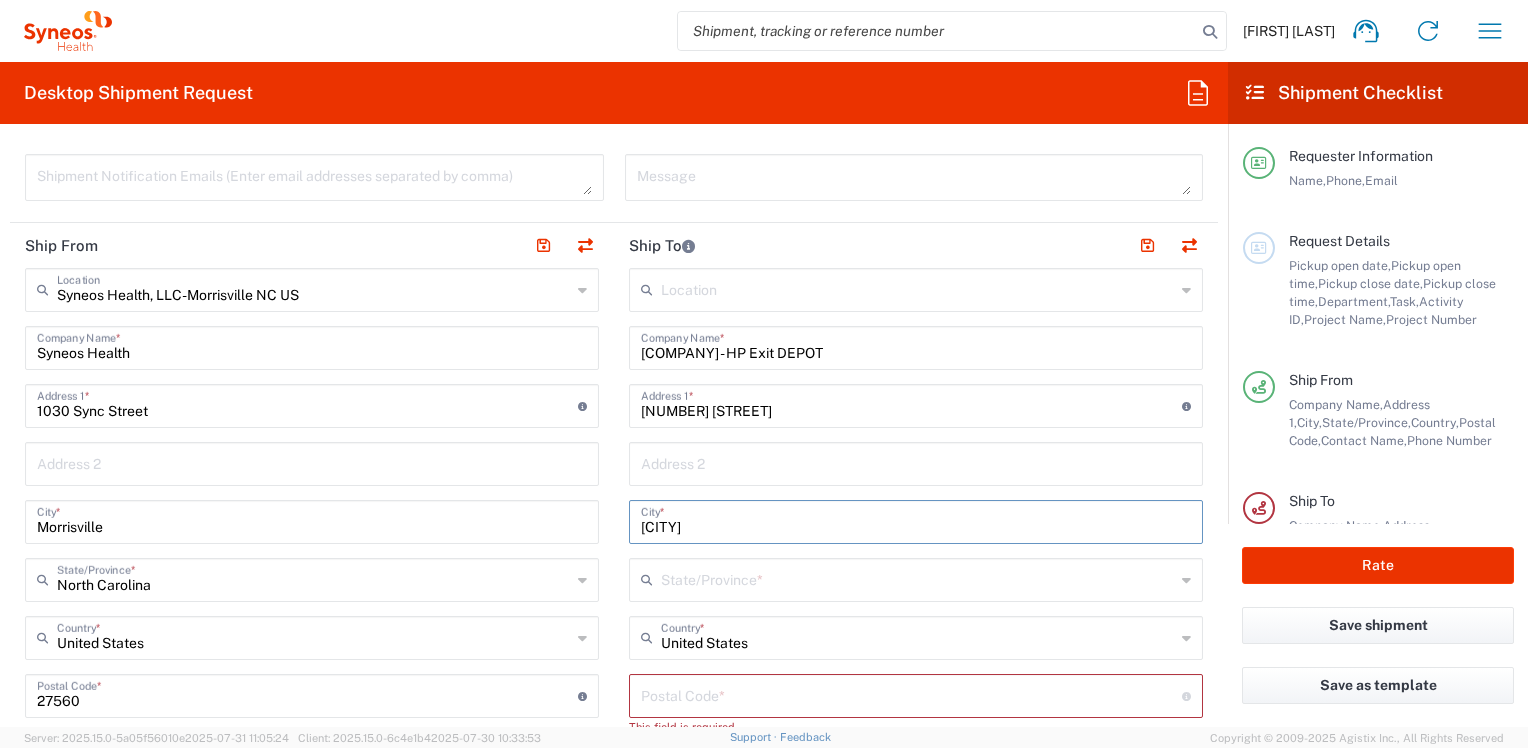 type on "[CITY]" 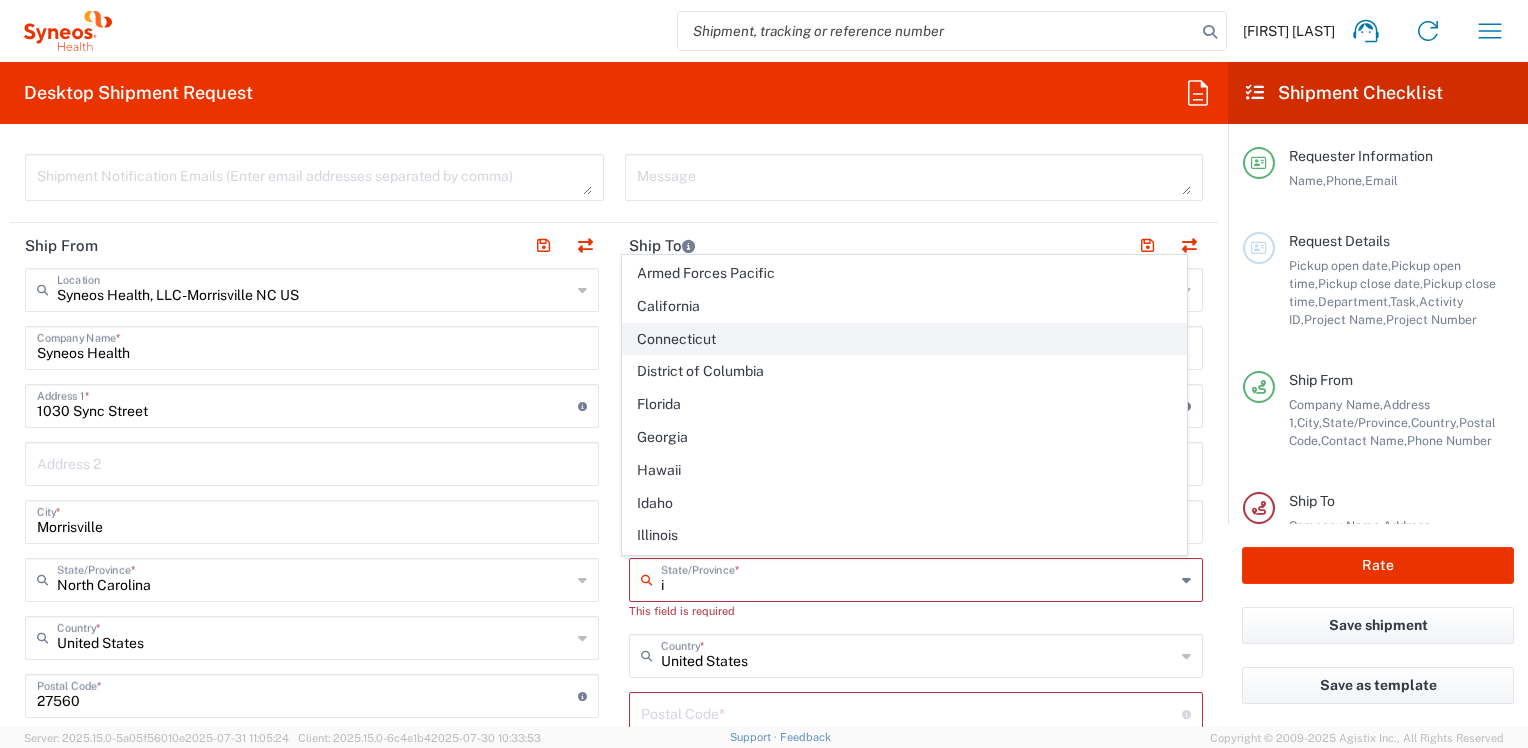 scroll, scrollTop: 100, scrollLeft: 0, axis: vertical 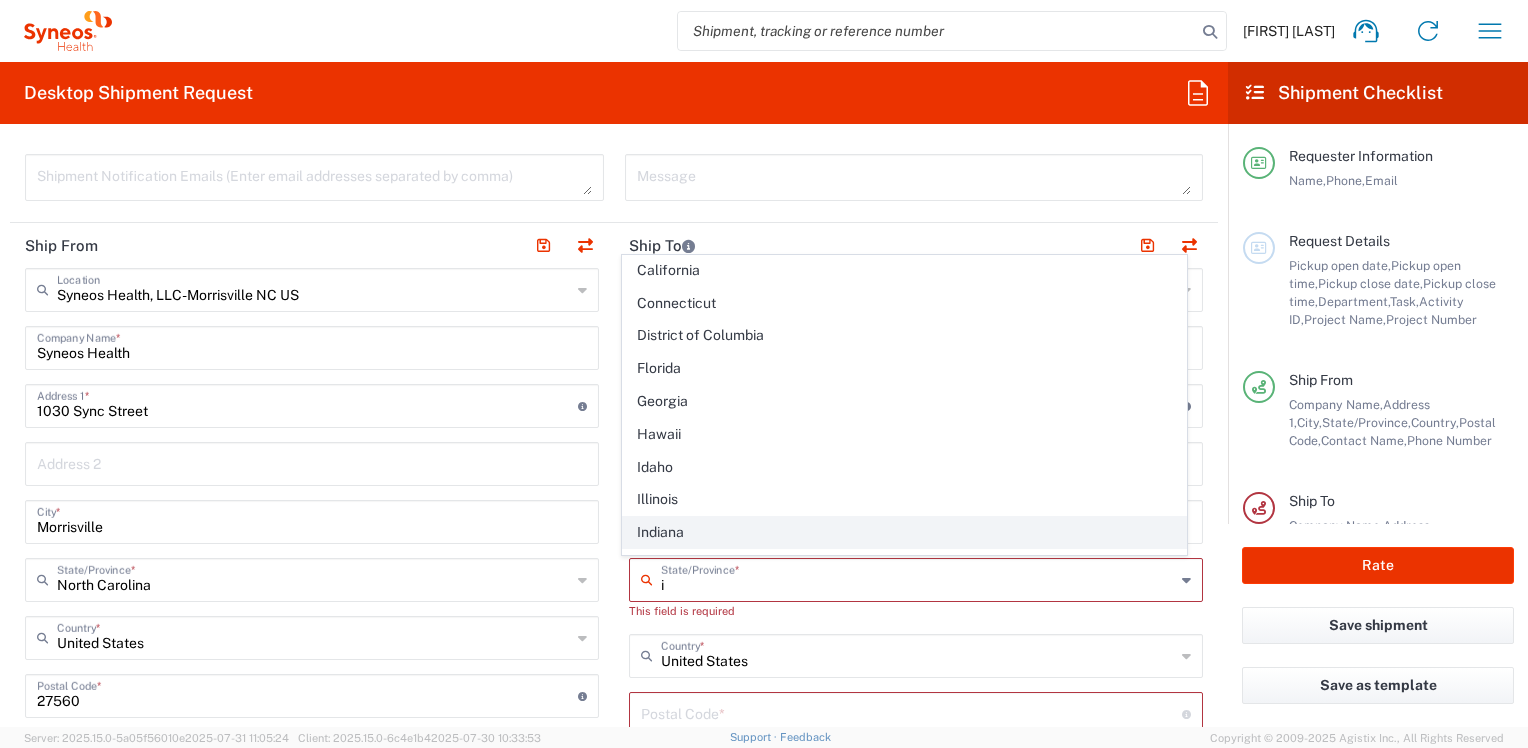click on "Indiana" 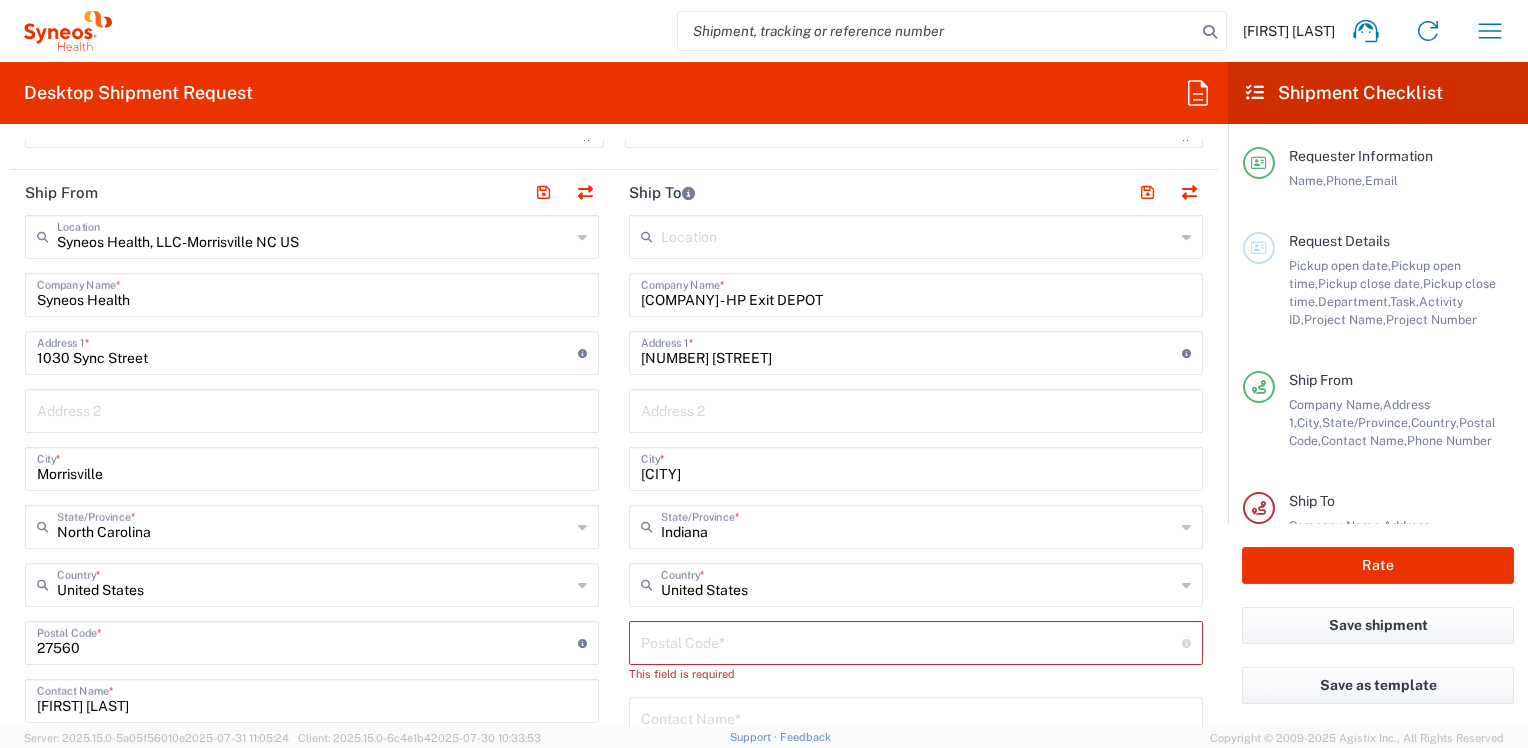 scroll, scrollTop: 800, scrollLeft: 0, axis: vertical 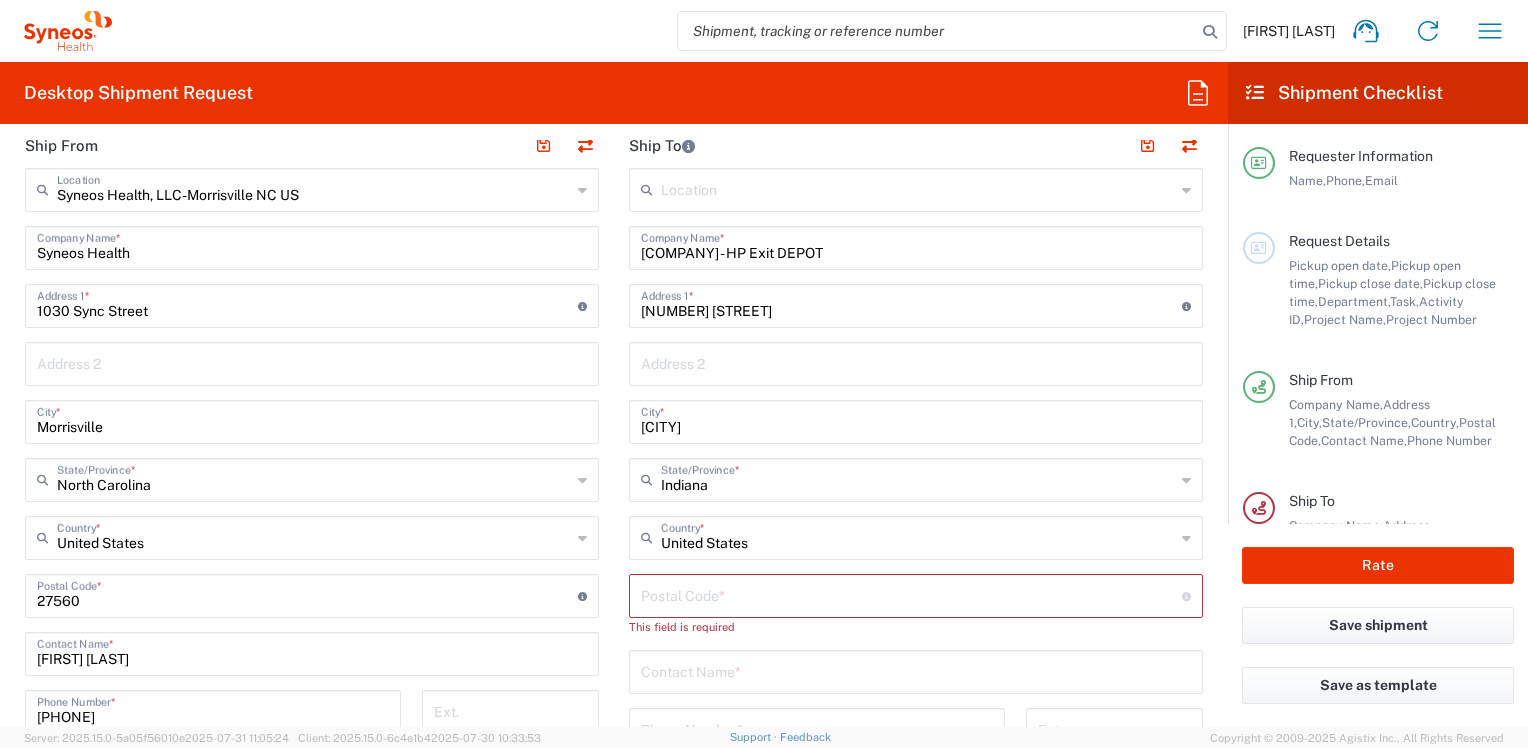 click at bounding box center (911, 594) 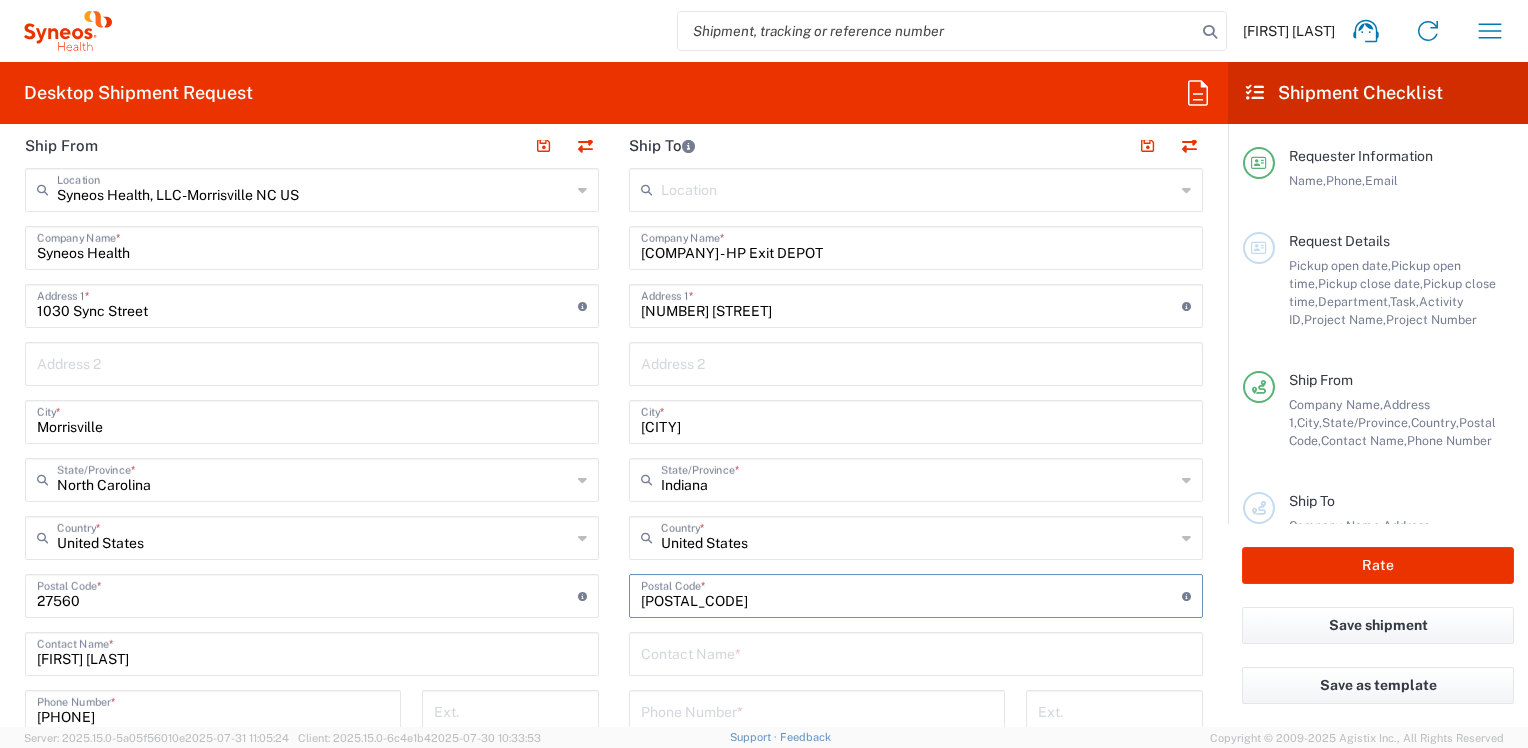 scroll, scrollTop: 900, scrollLeft: 0, axis: vertical 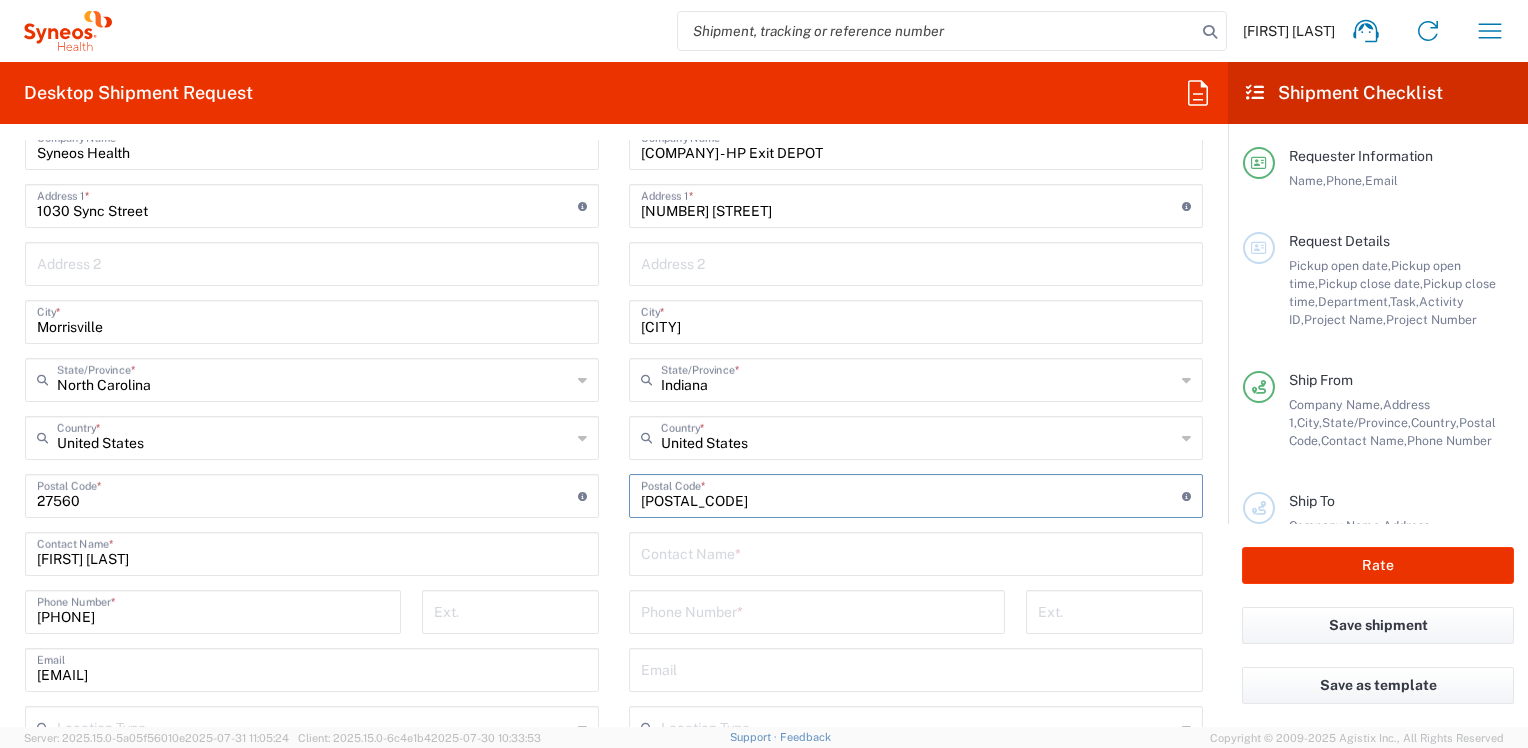 type on "[POSTAL_CODE]" 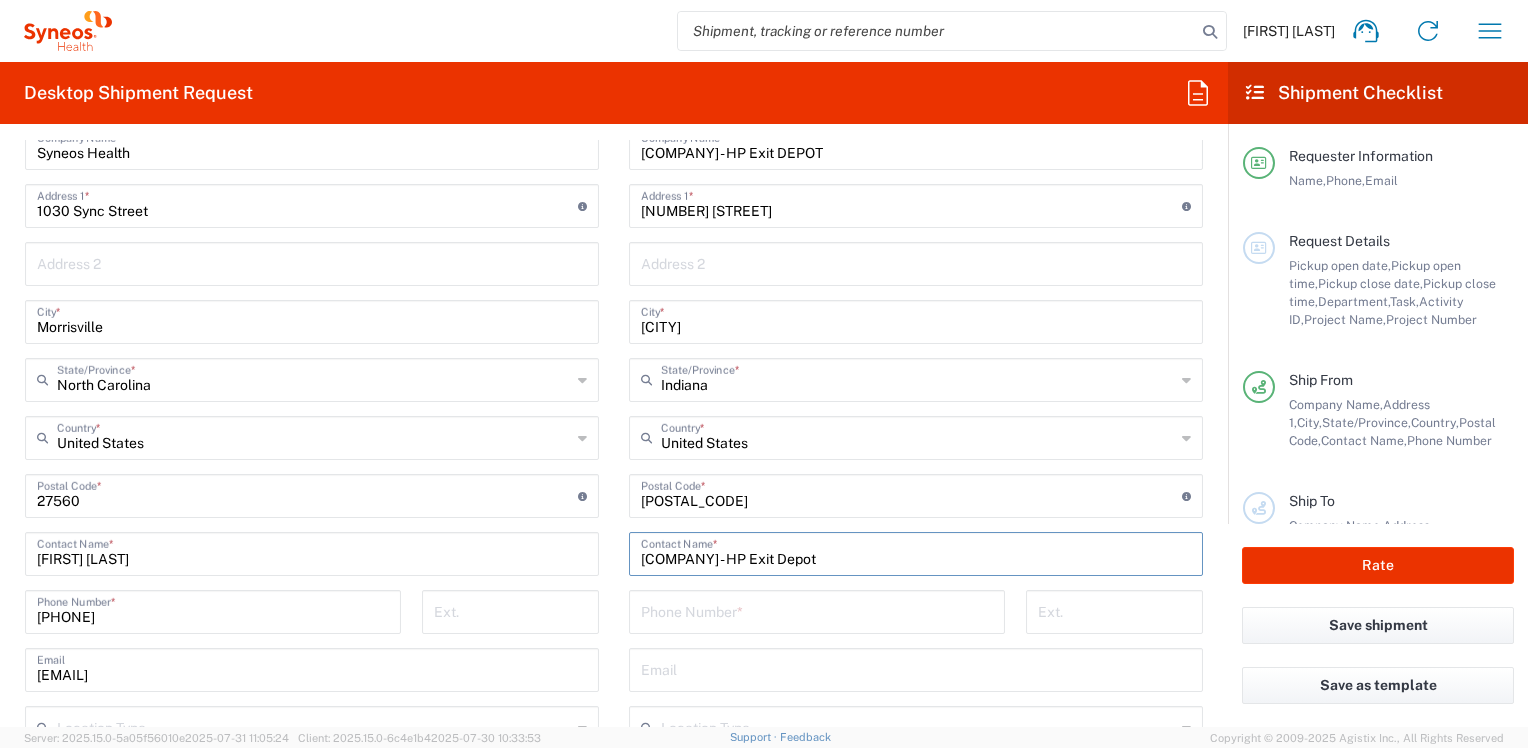 type on "[COMPANY] - HP Exit Depot" 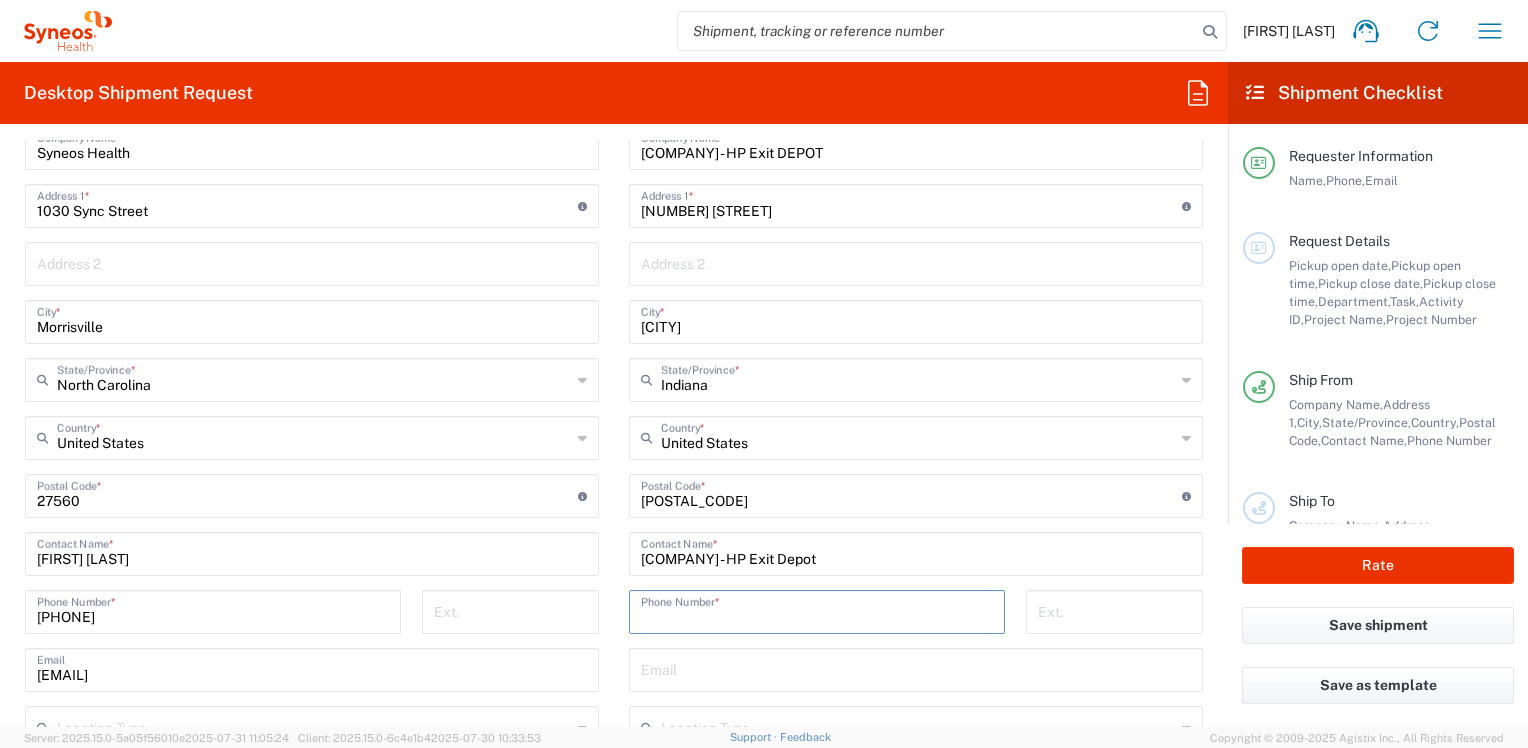 click at bounding box center [817, 610] 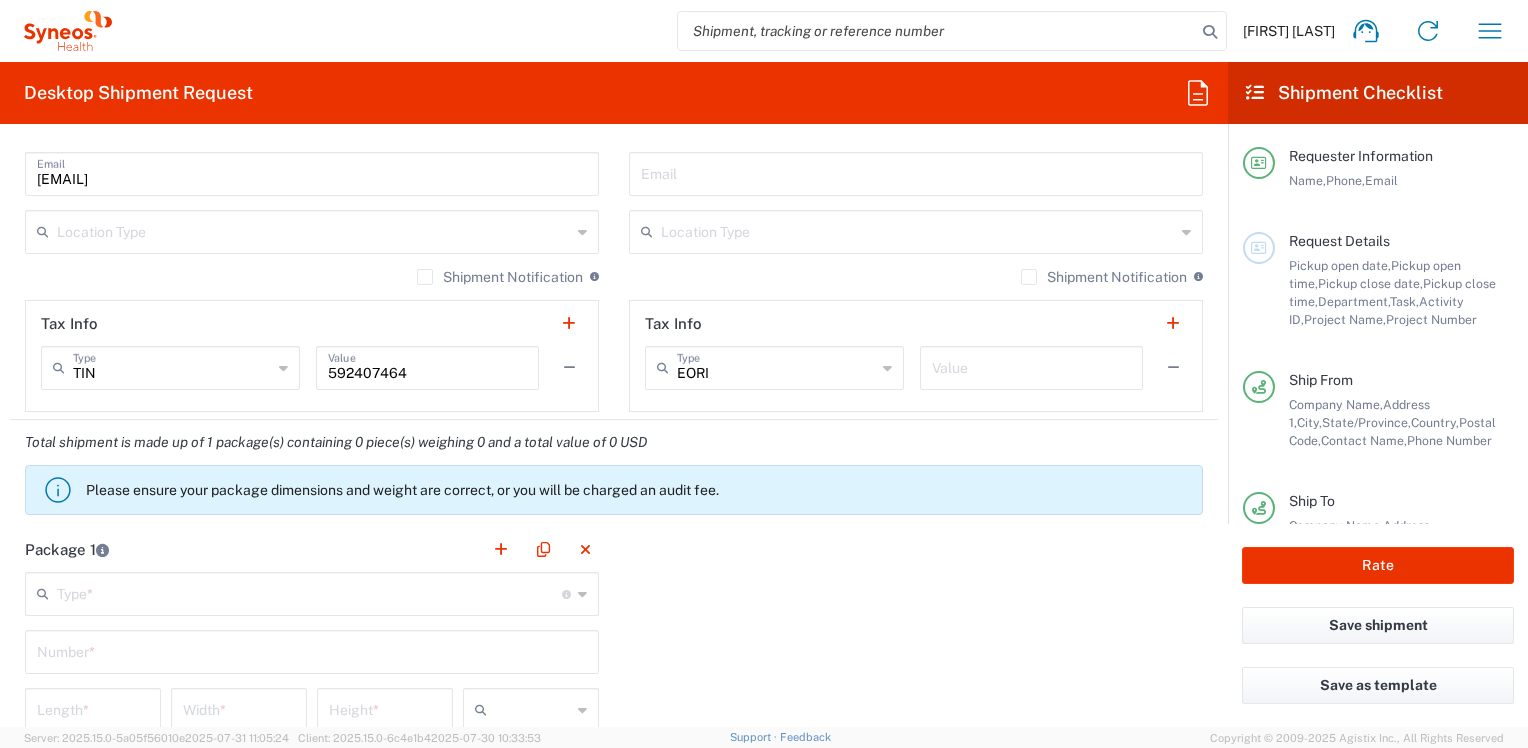 scroll, scrollTop: 1400, scrollLeft: 0, axis: vertical 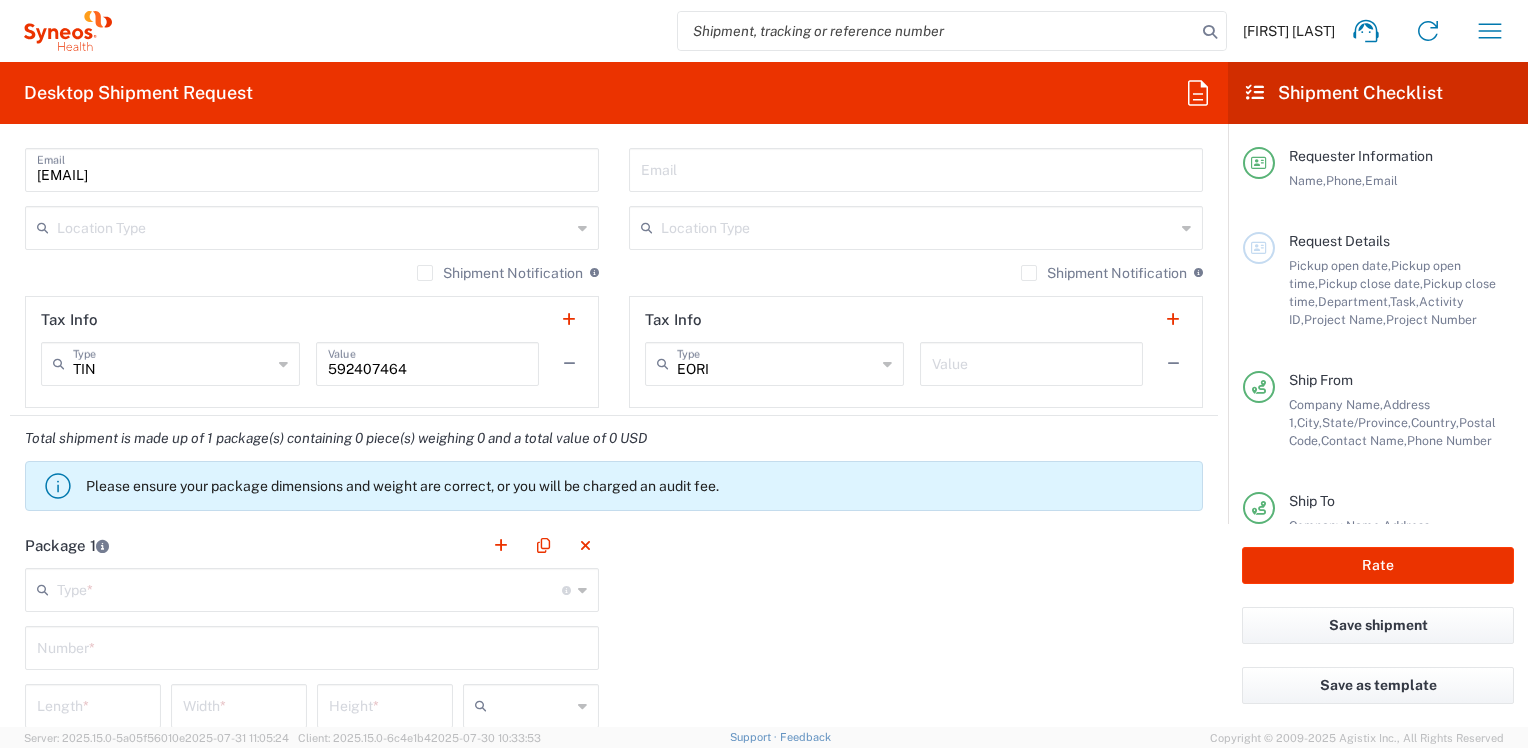 type on "[PHONE]" 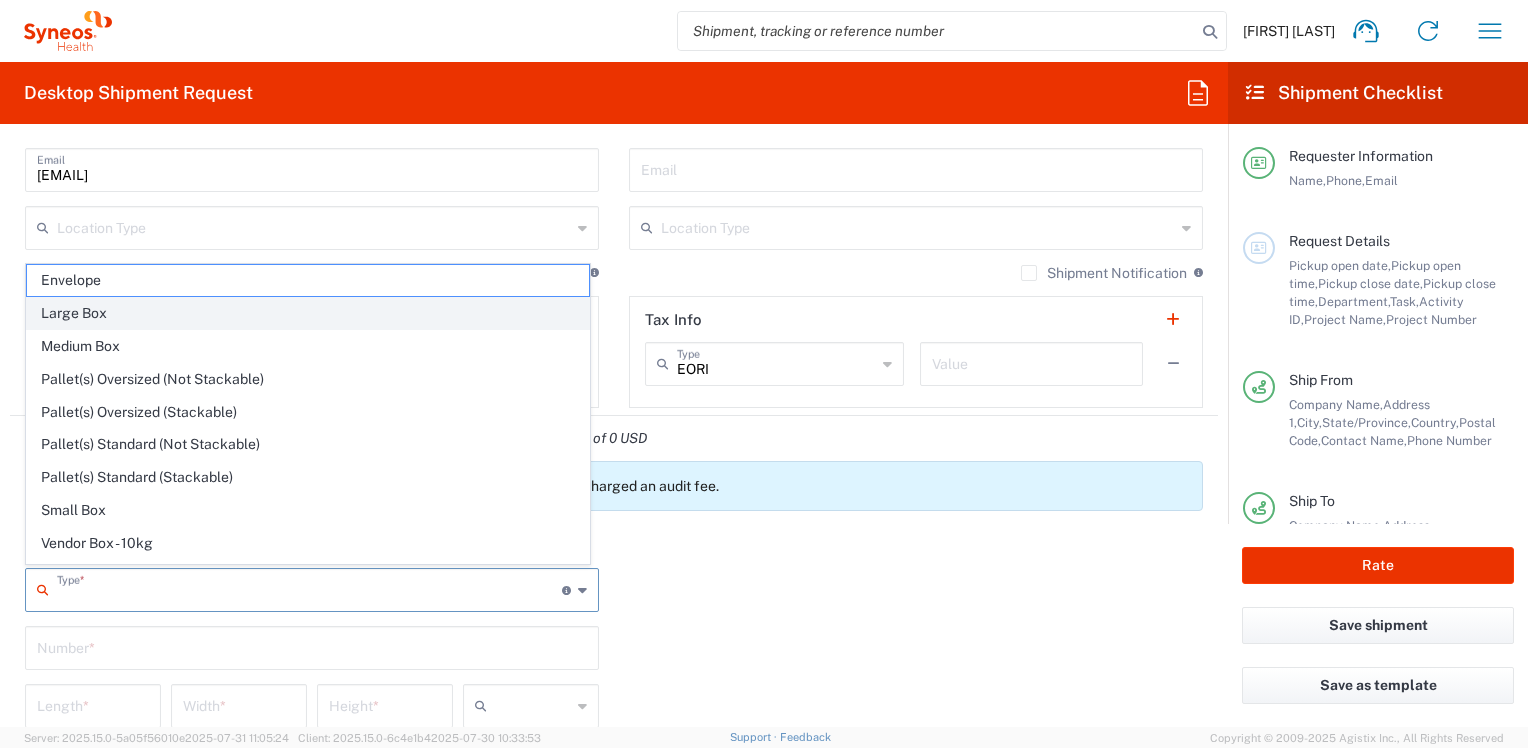 click on "Large Box" 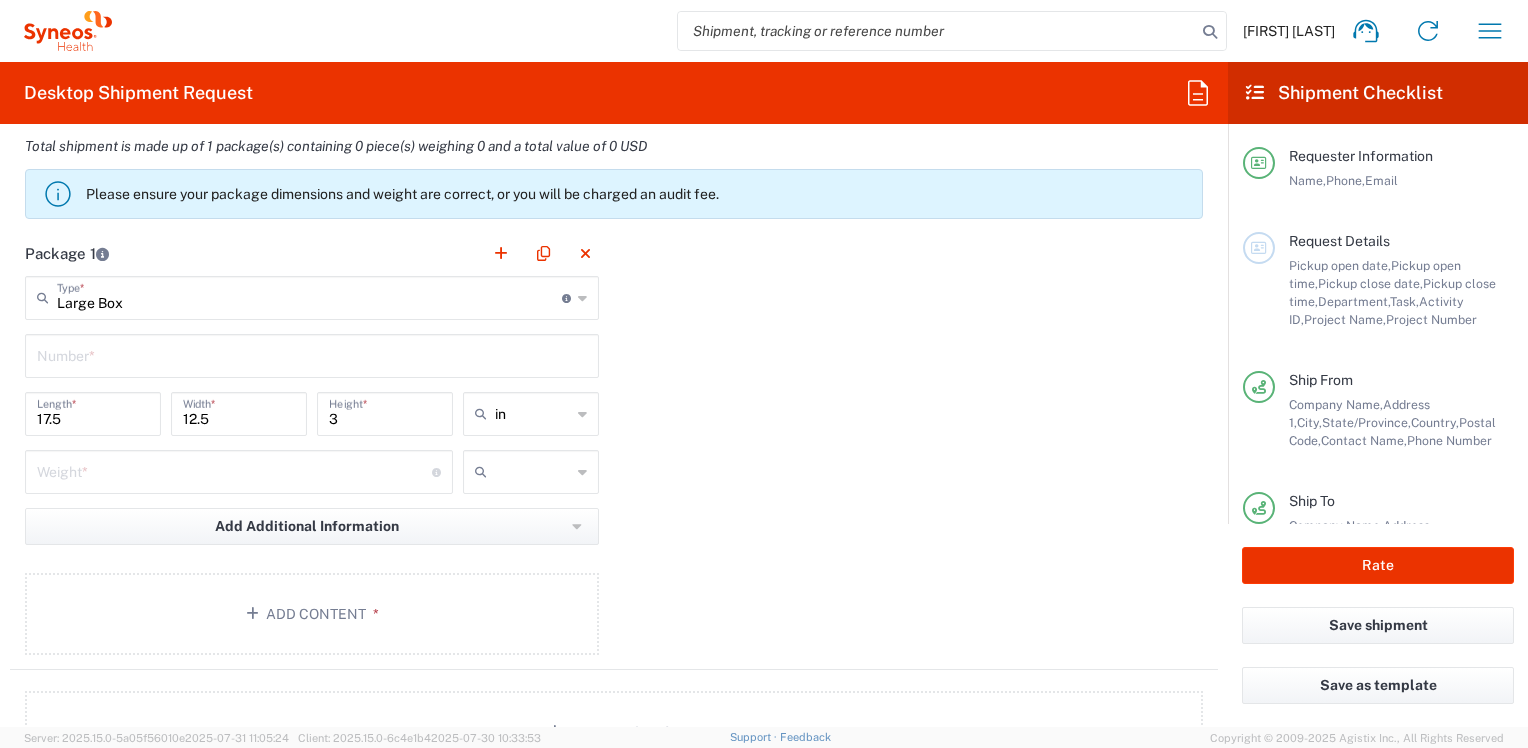 scroll, scrollTop: 1700, scrollLeft: 0, axis: vertical 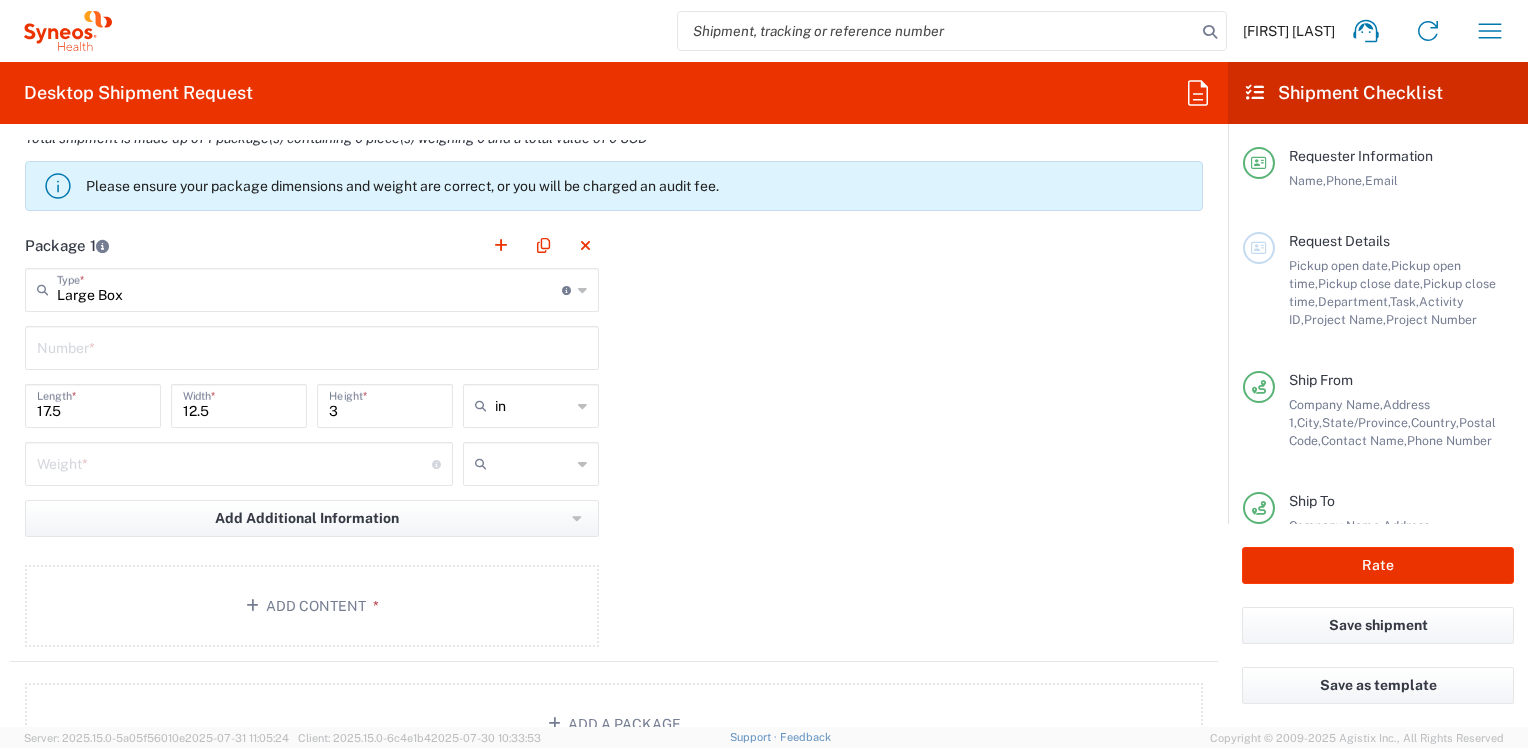 click at bounding box center [234, 462] 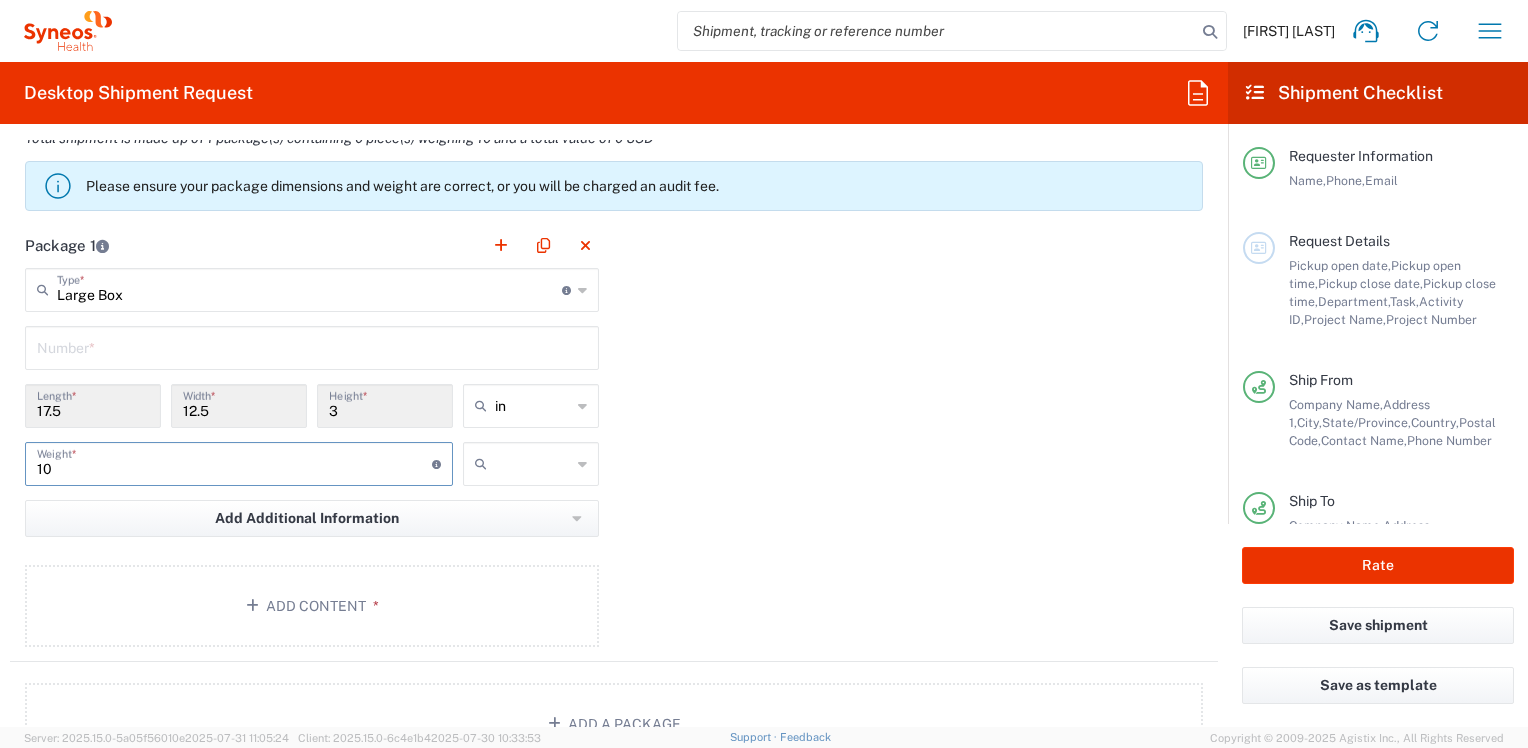 type on "10" 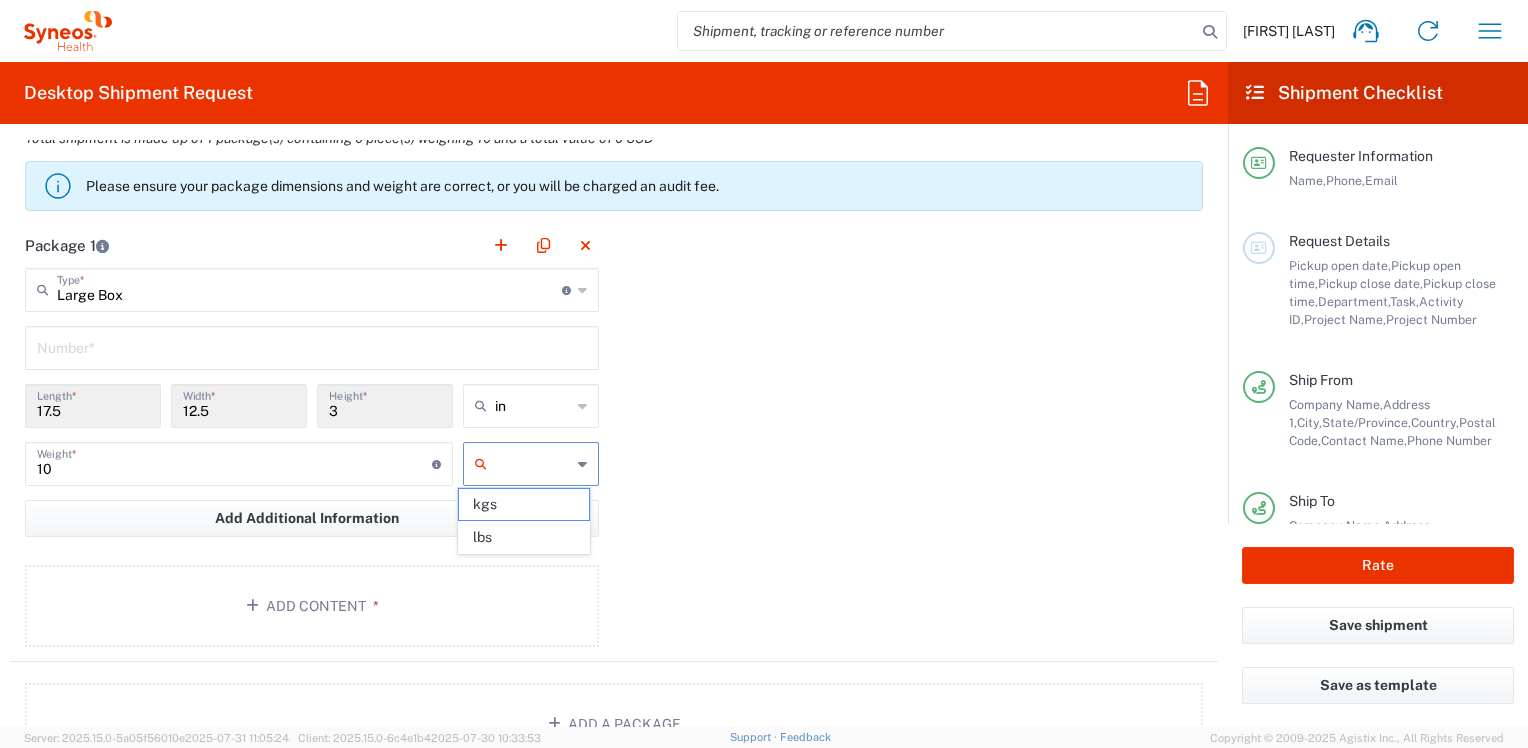 click 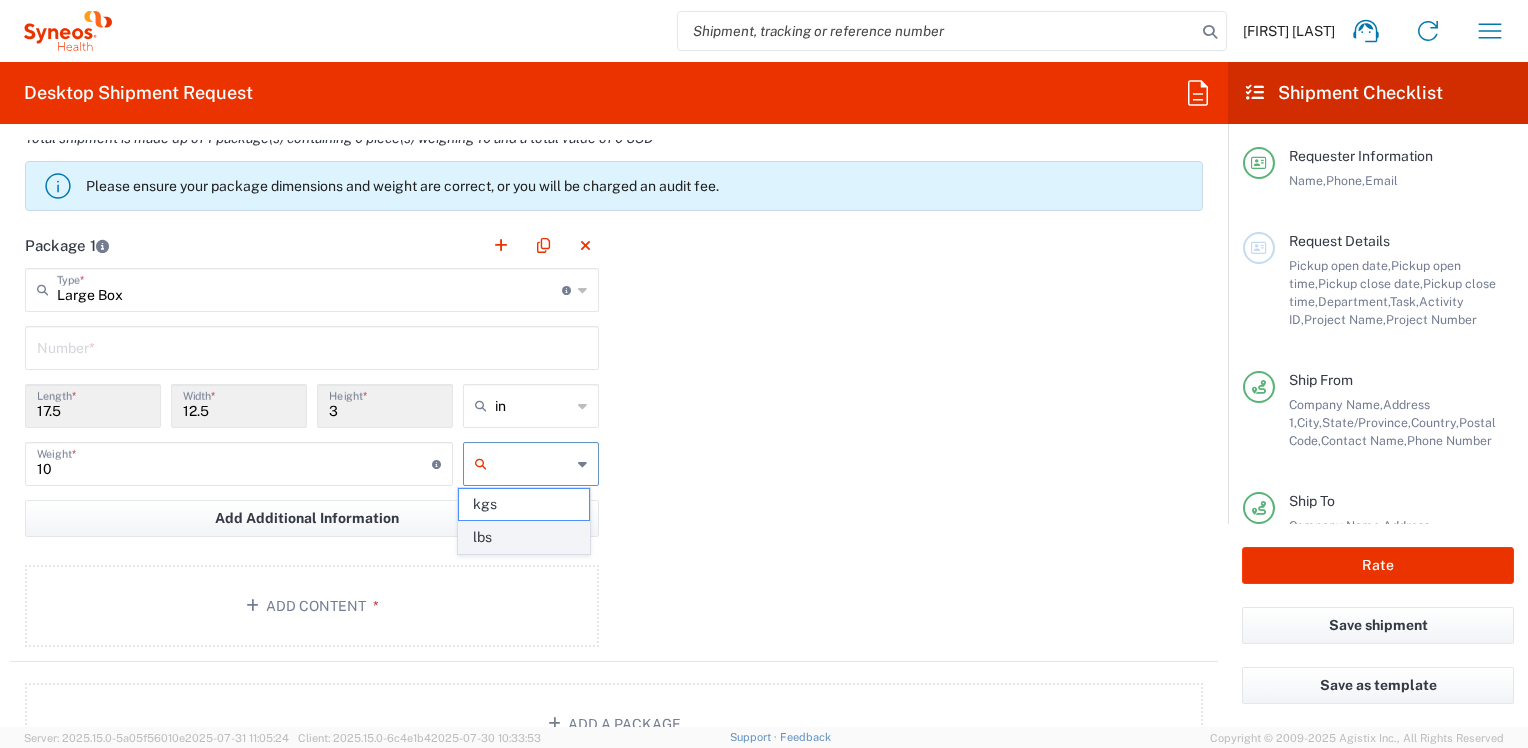 click on "lbs" 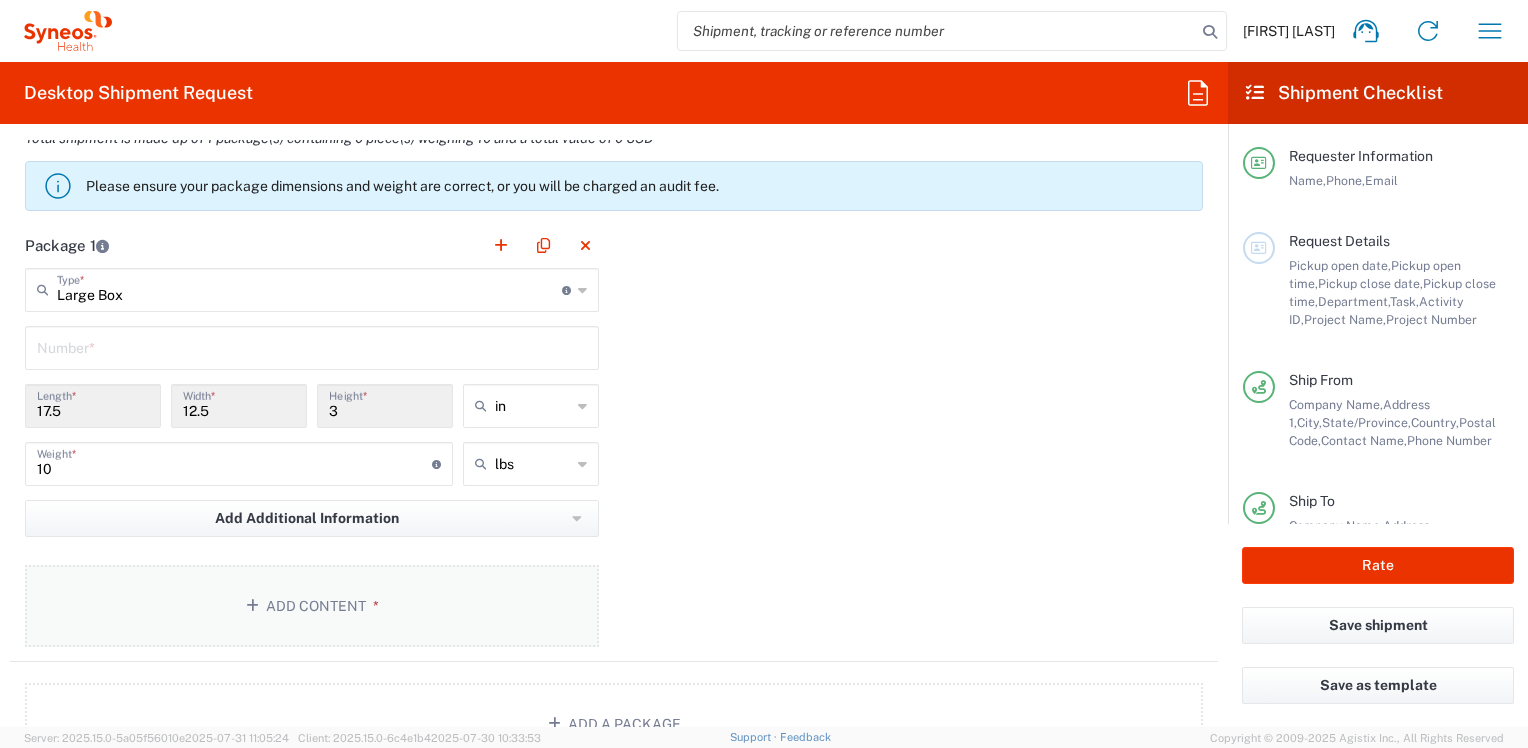 click on "Add Content *" 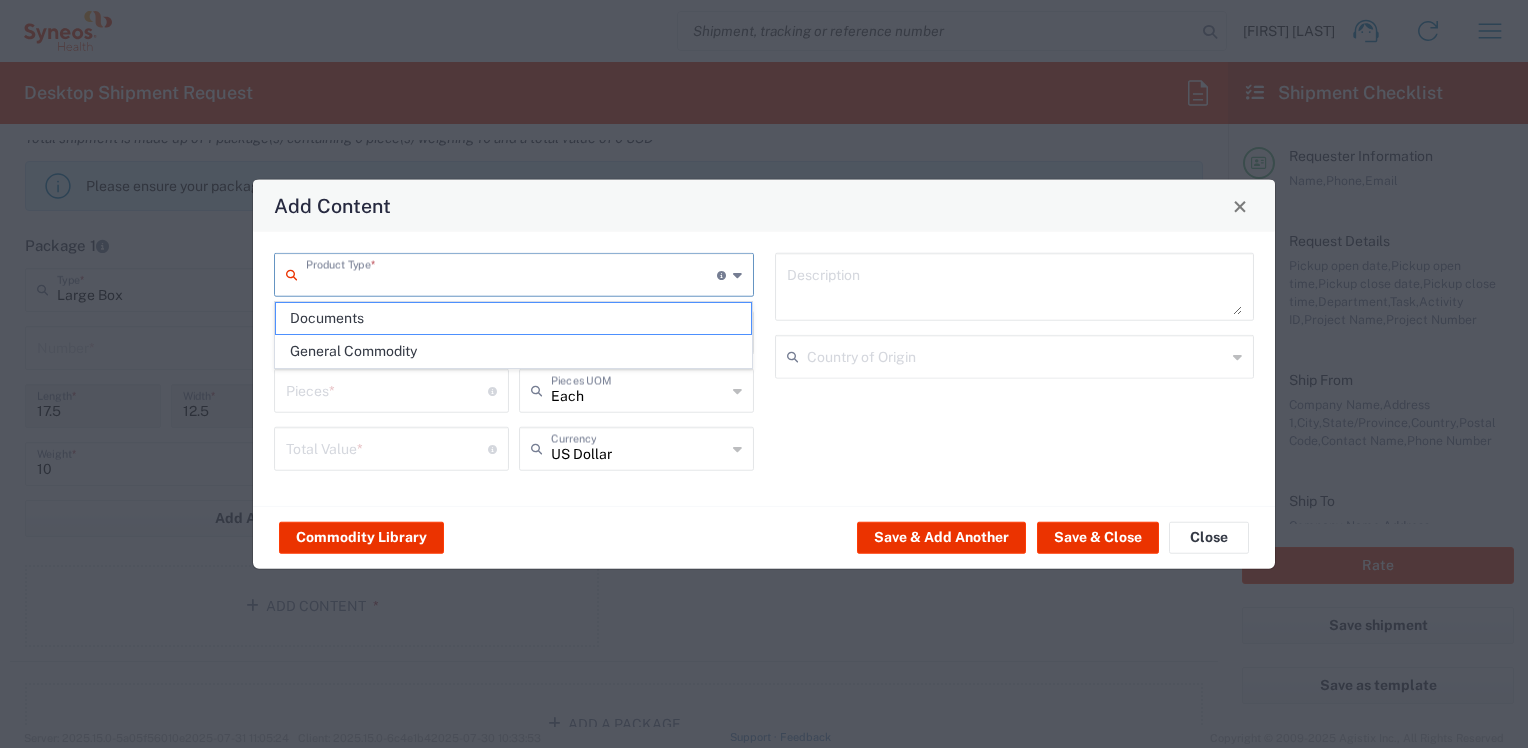click at bounding box center [511, 273] 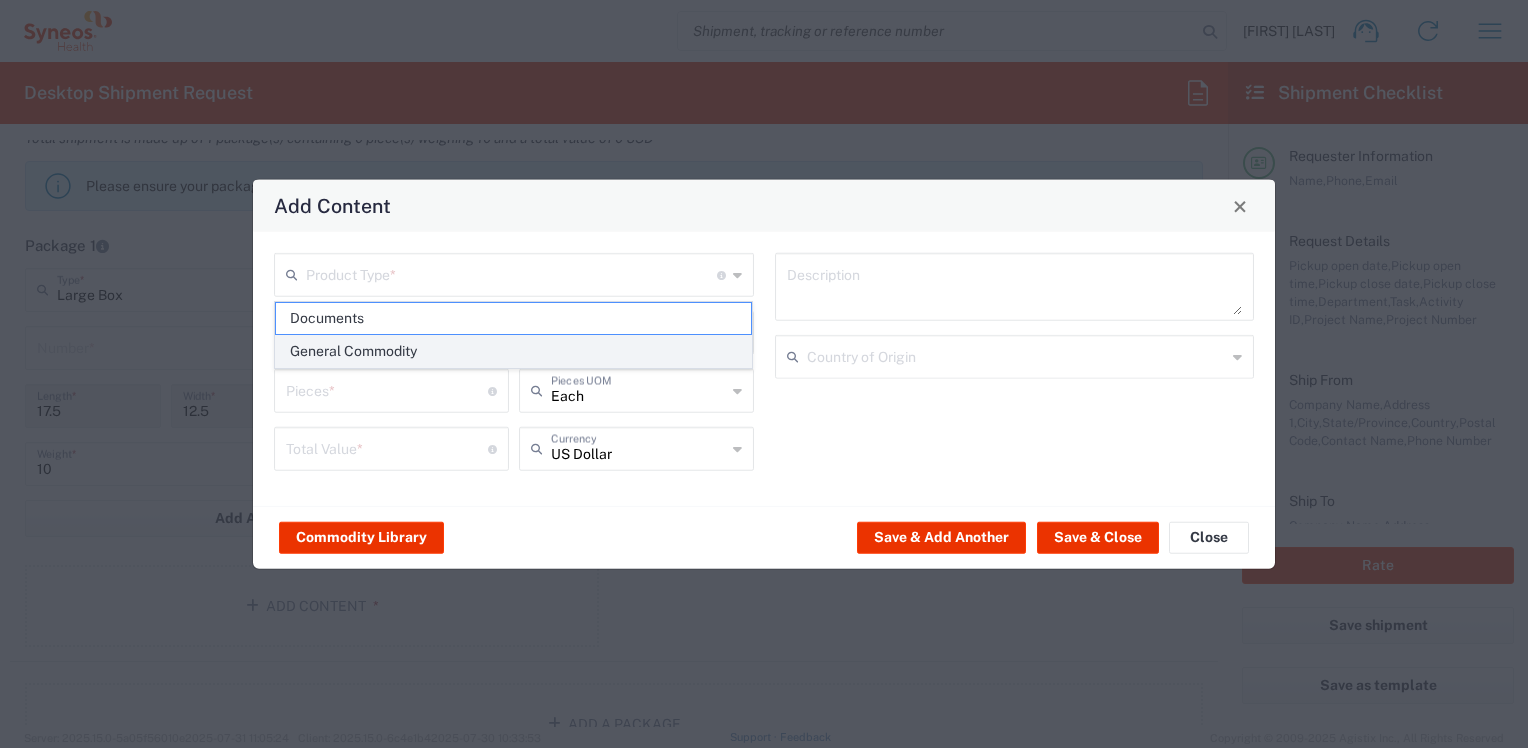 click on "General Commodity" 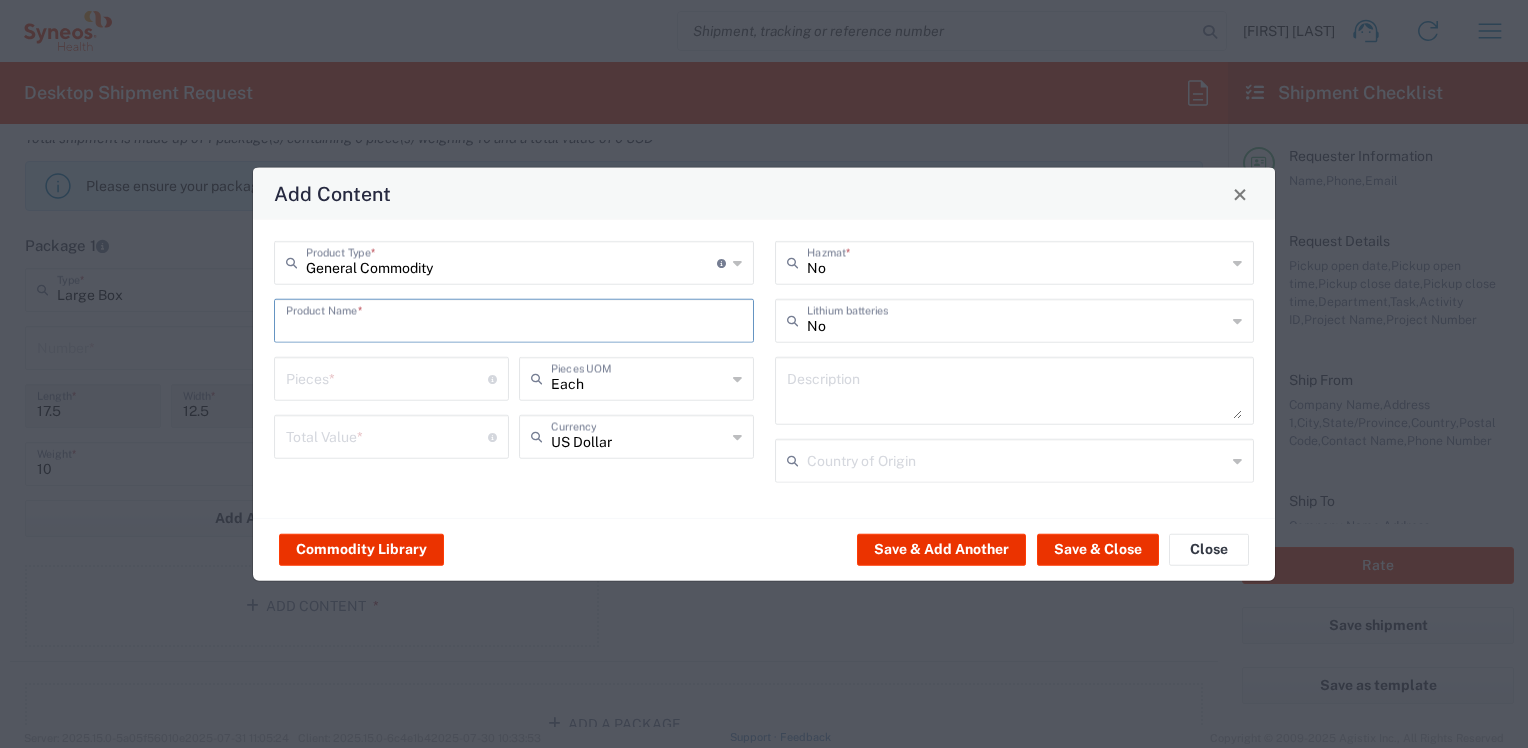 click at bounding box center (514, 319) 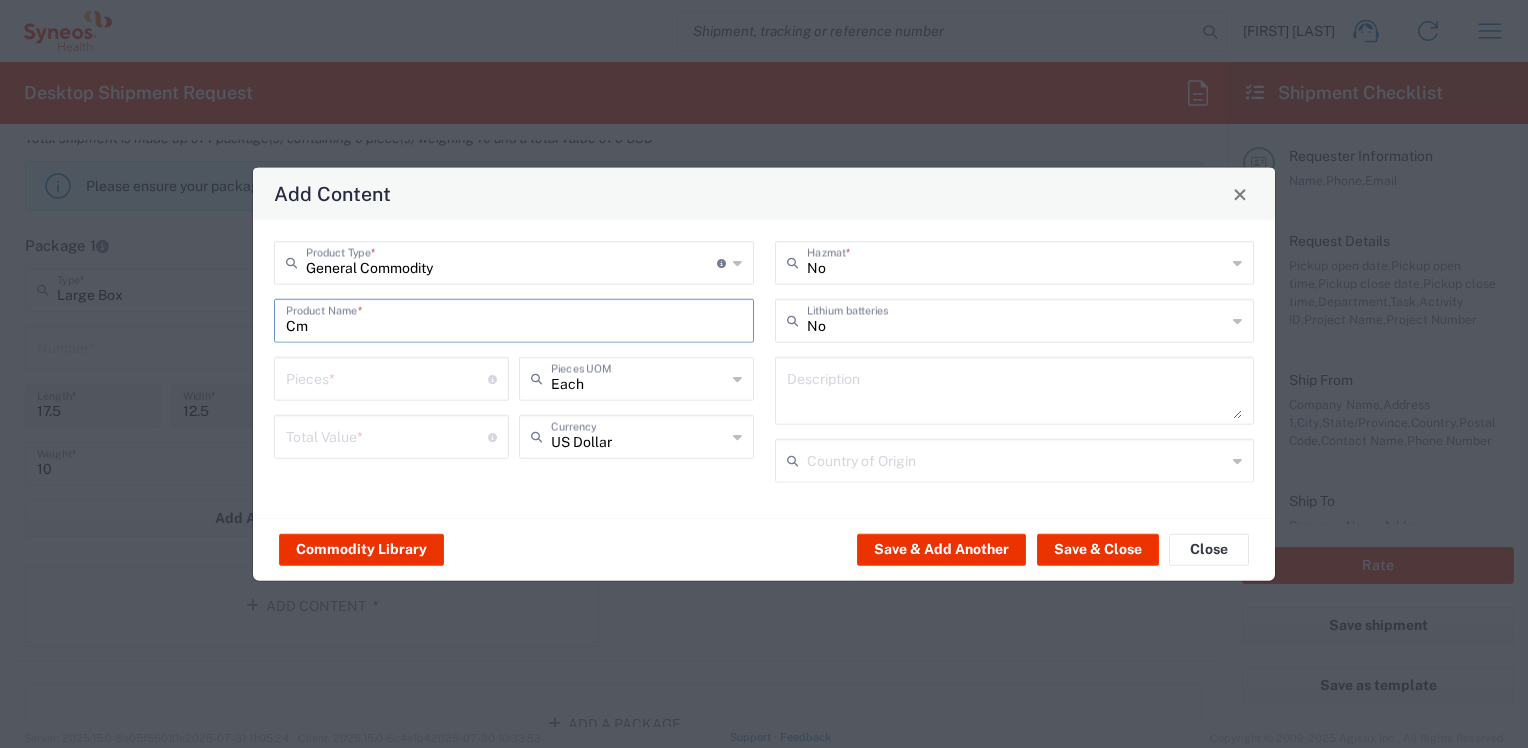type on "C" 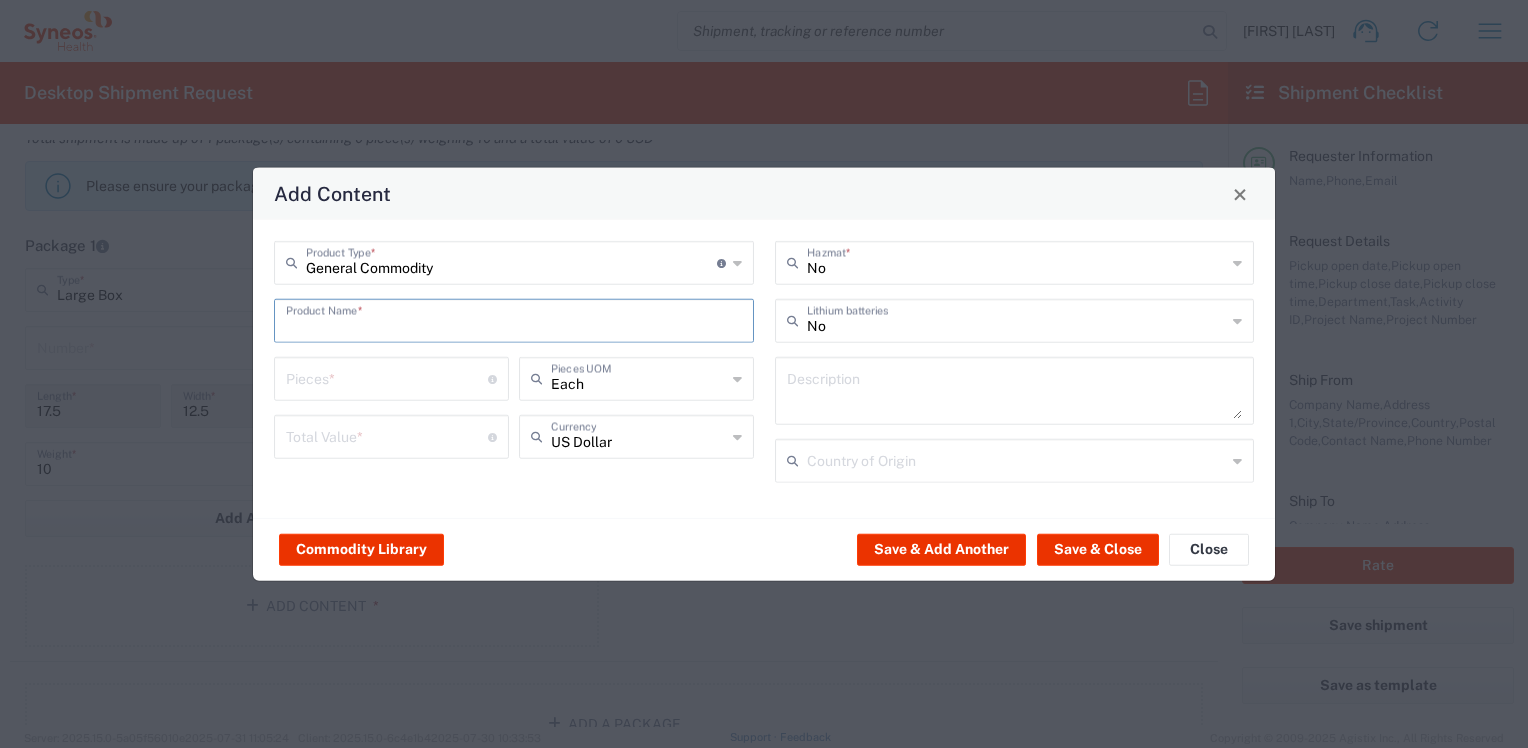 drag, startPoint x: 344, startPoint y: 325, endPoint x: 371, endPoint y: 329, distance: 27.294687 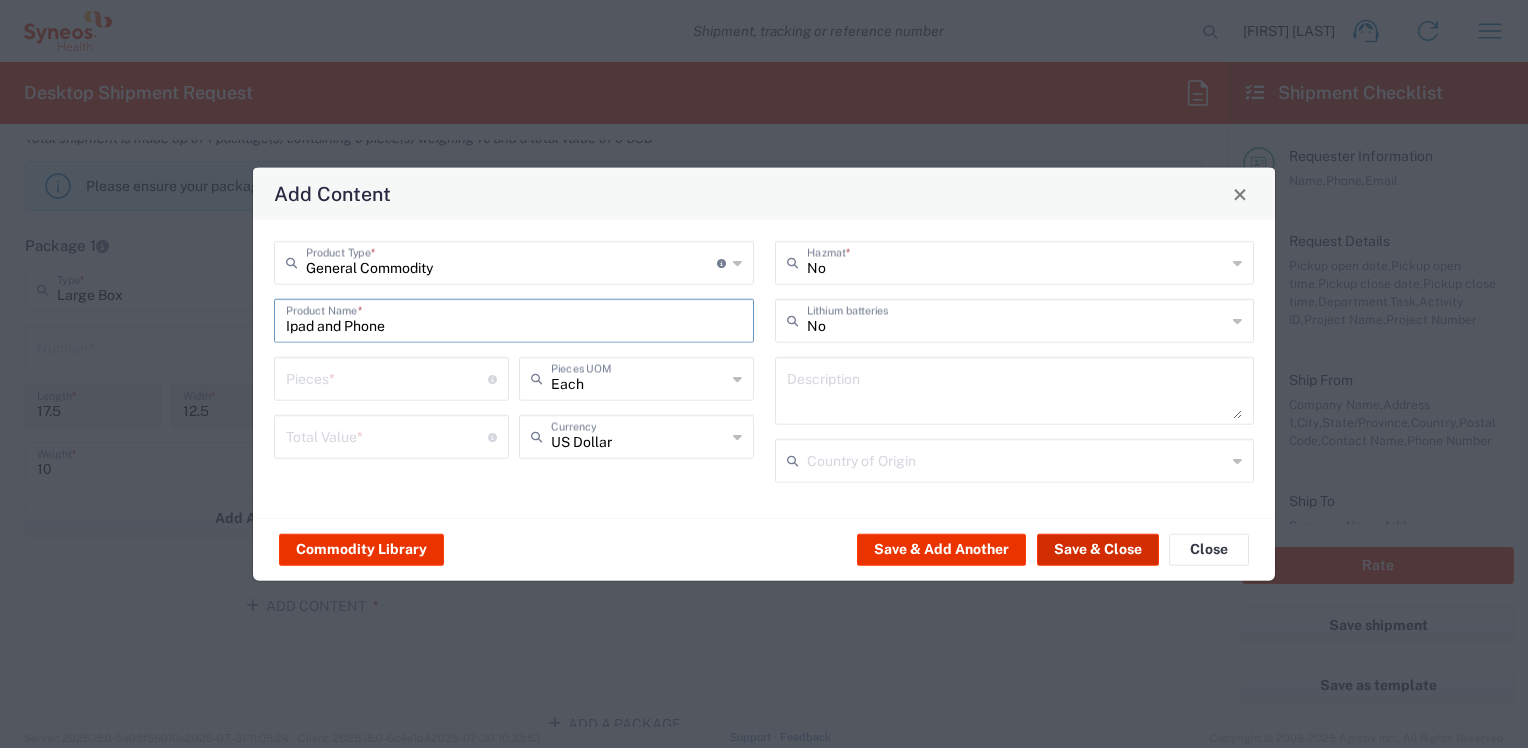 type on "Ipad and Phone" 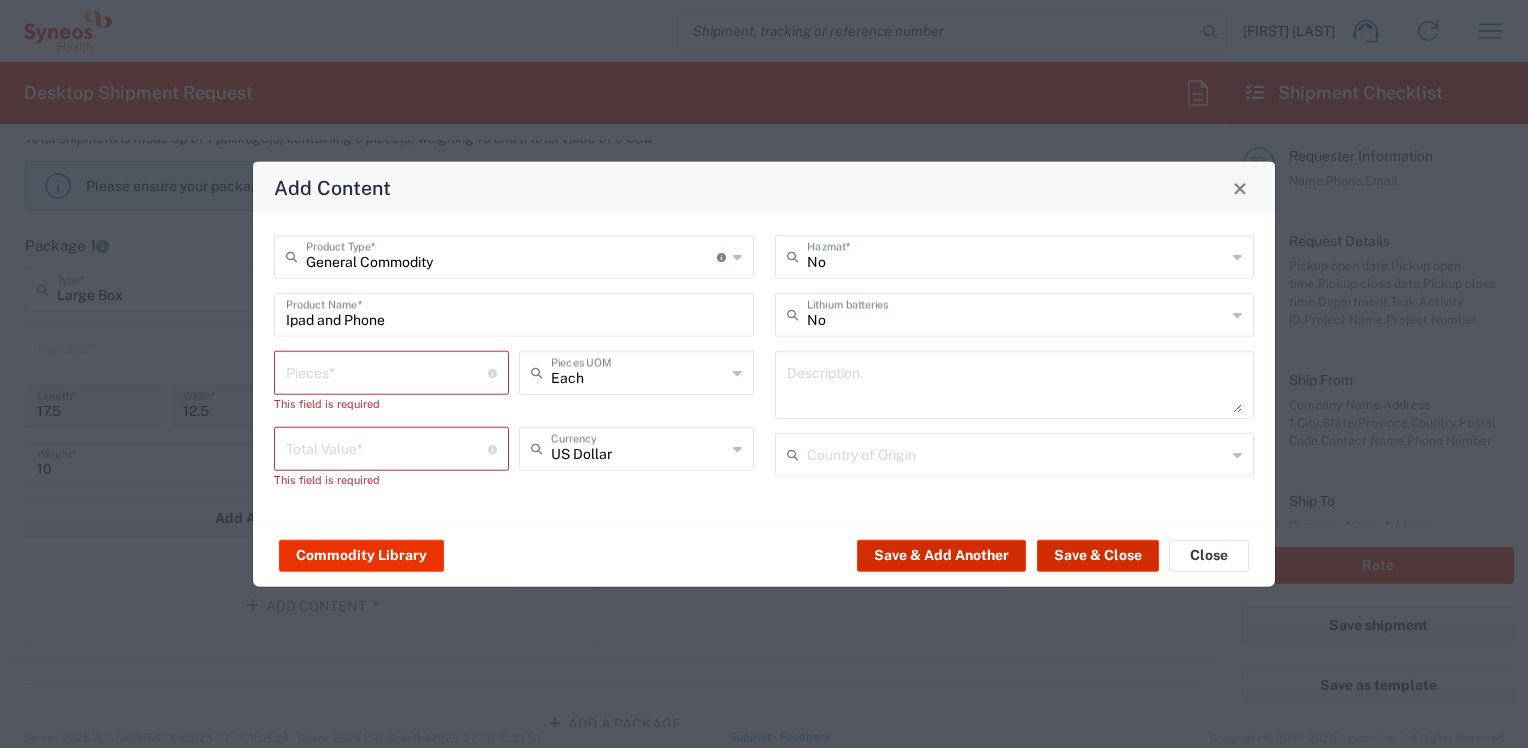 type 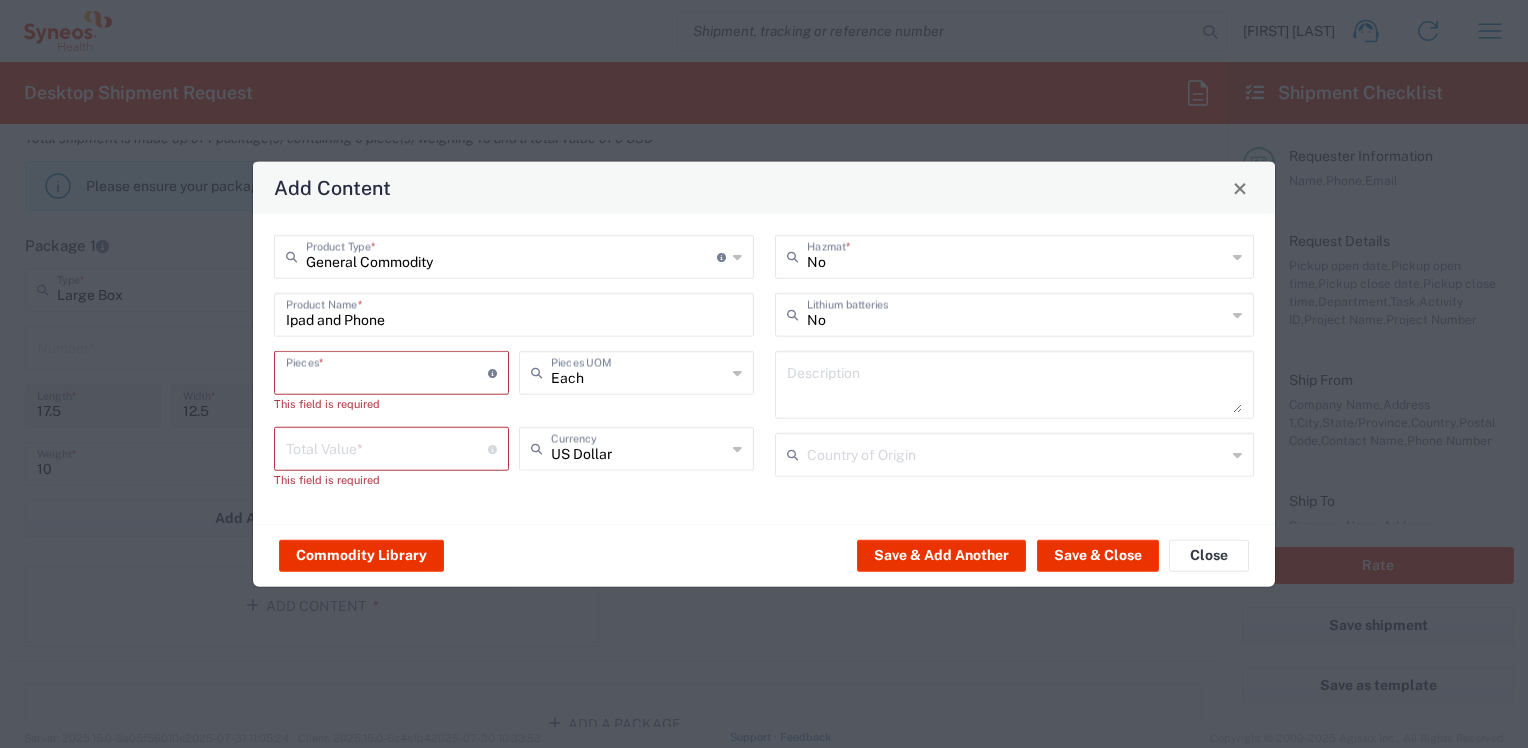click at bounding box center [387, 371] 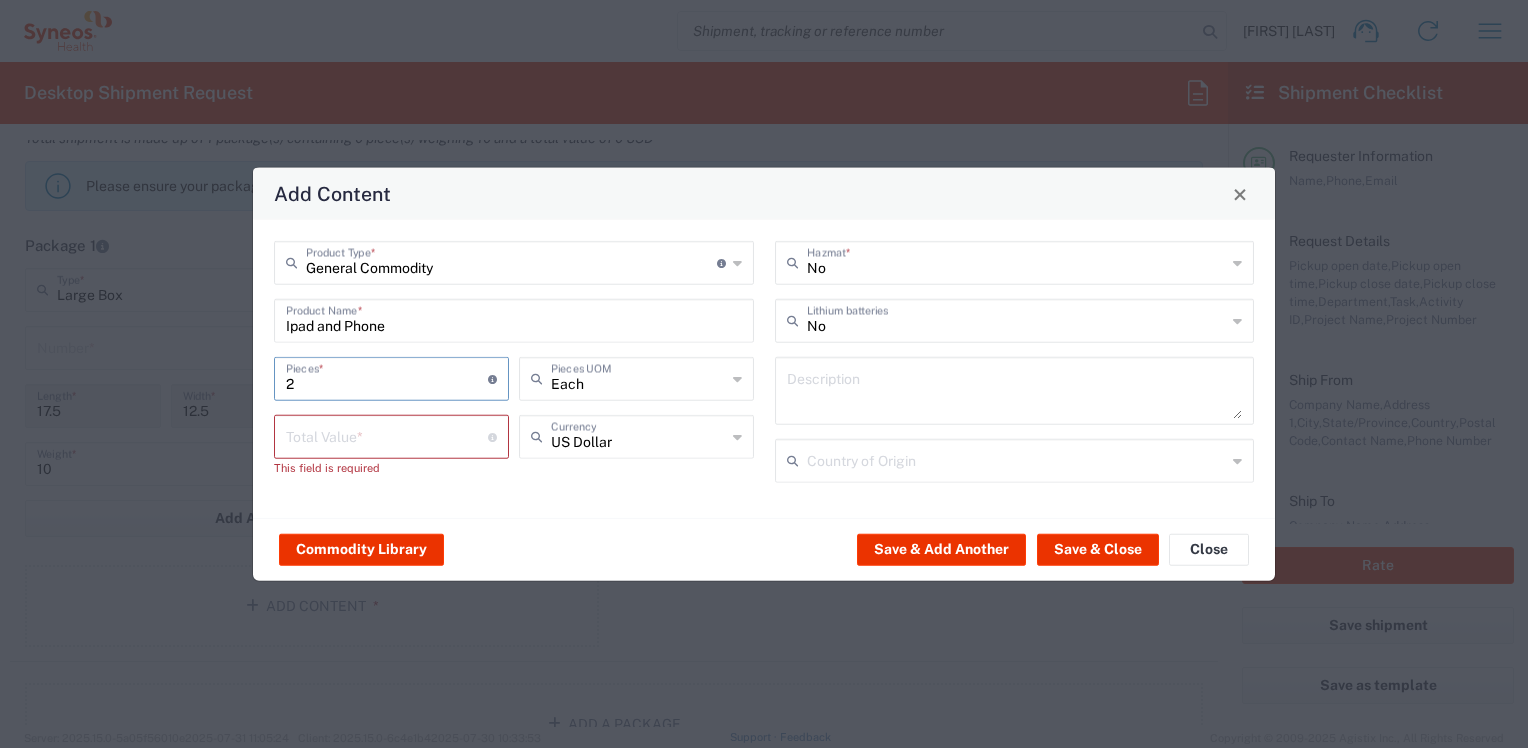 type on "2" 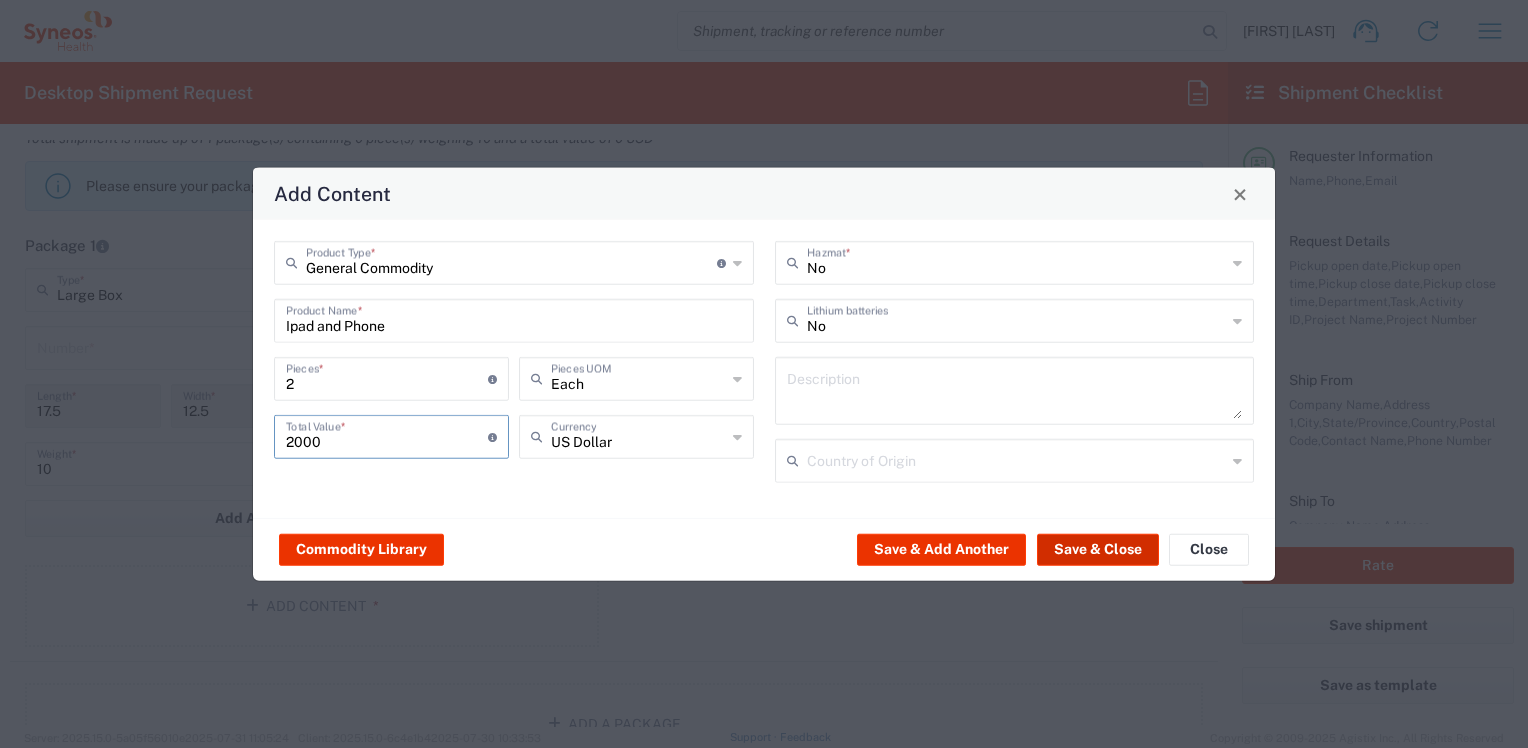 type on "2000" 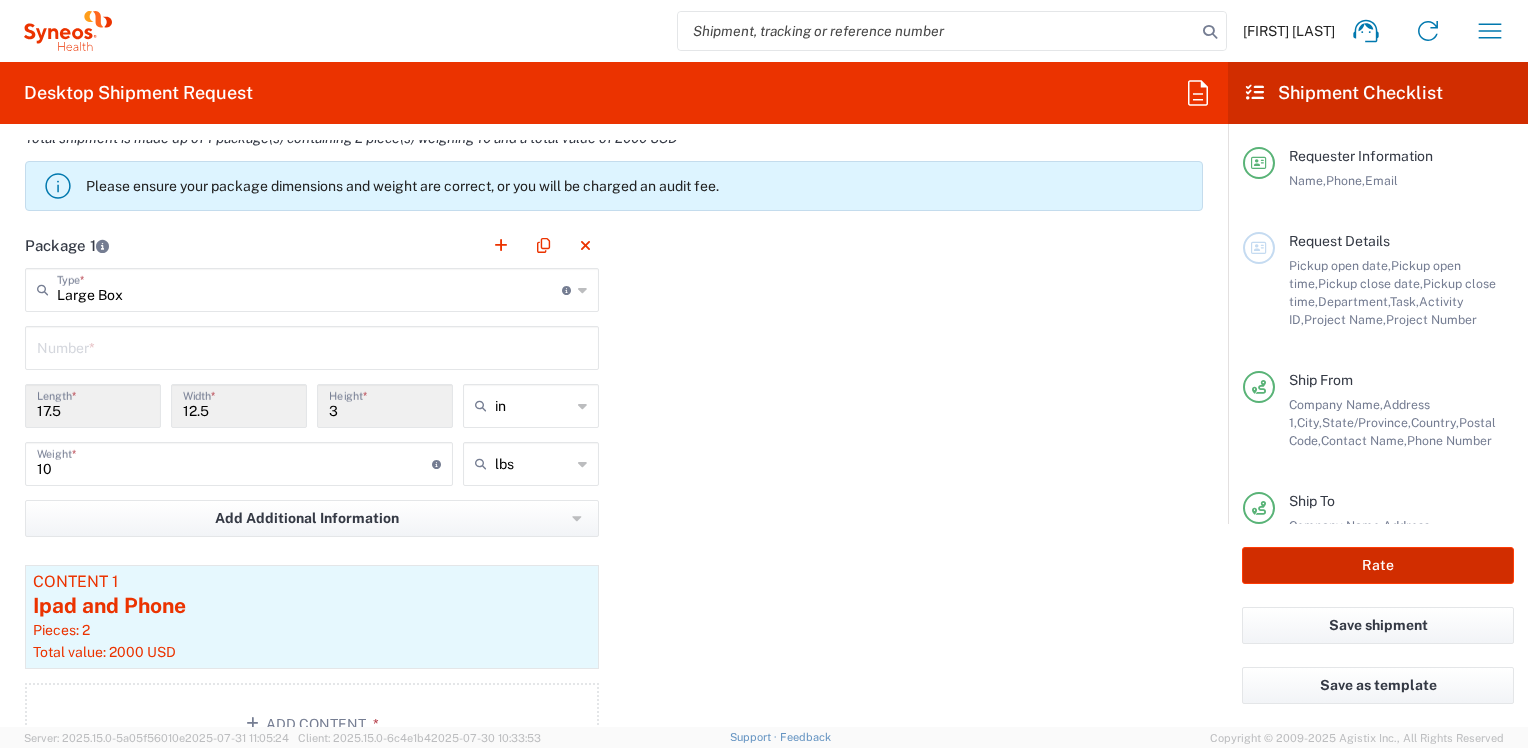 click on "Rate" 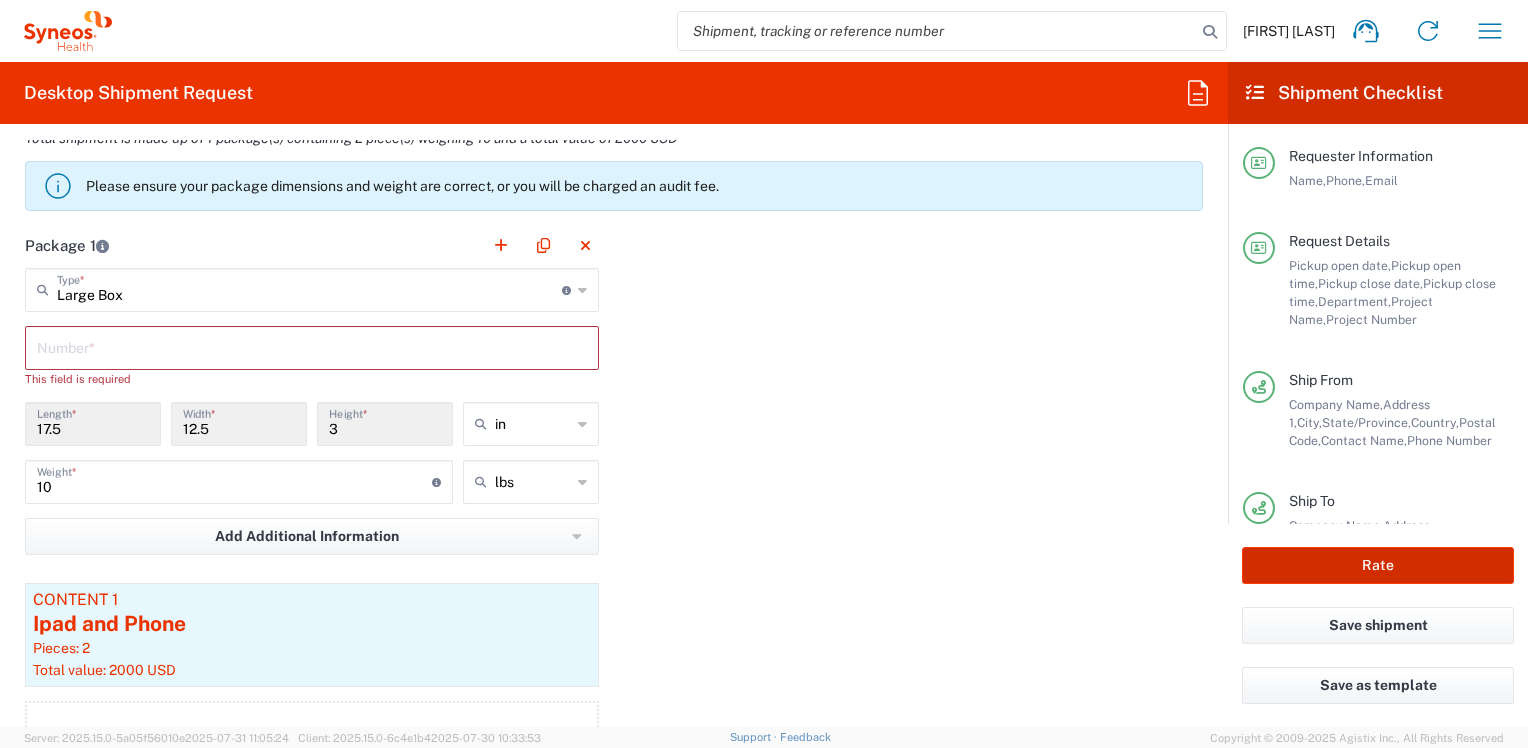 type on "3000 DEPARTMENTAL EXPENSE" 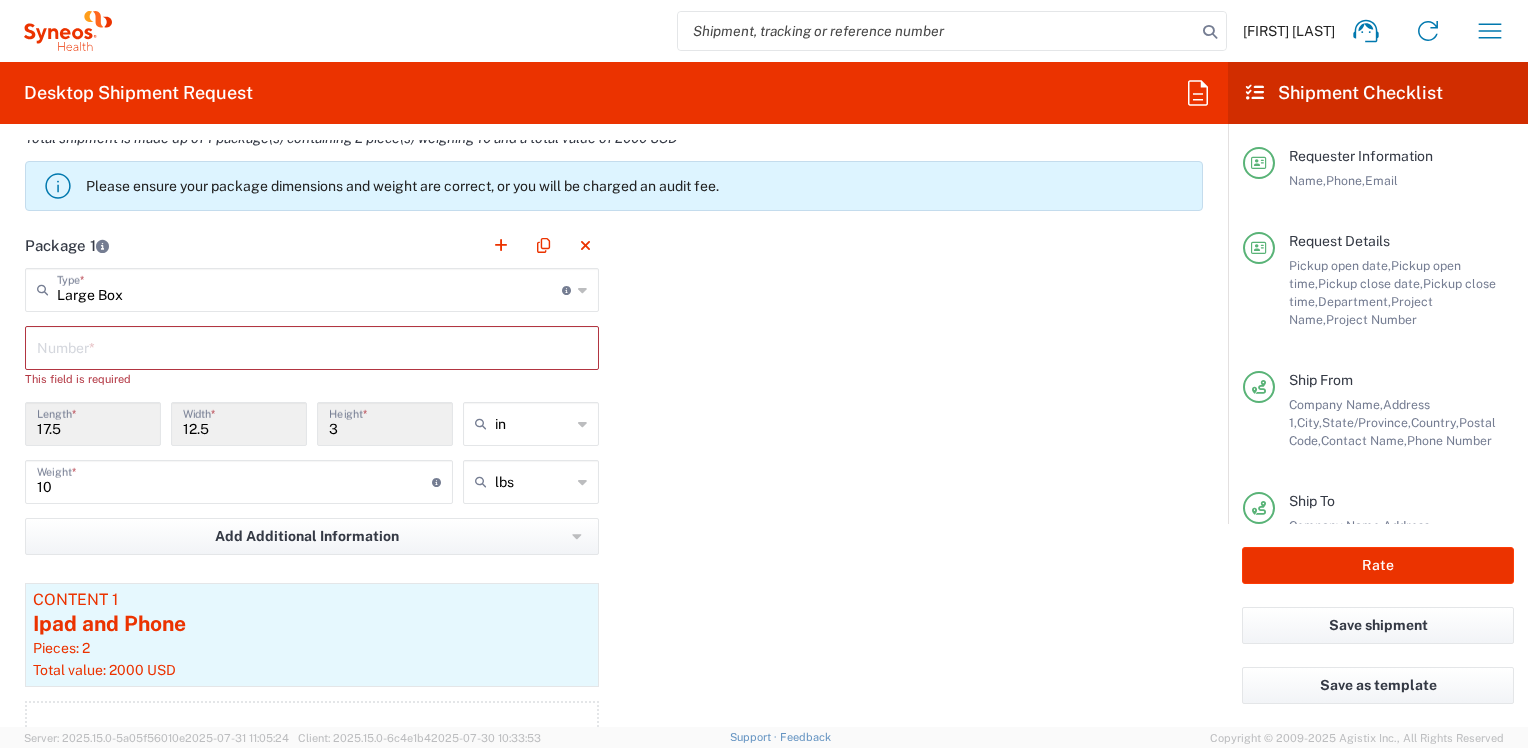 click at bounding box center (312, 346) 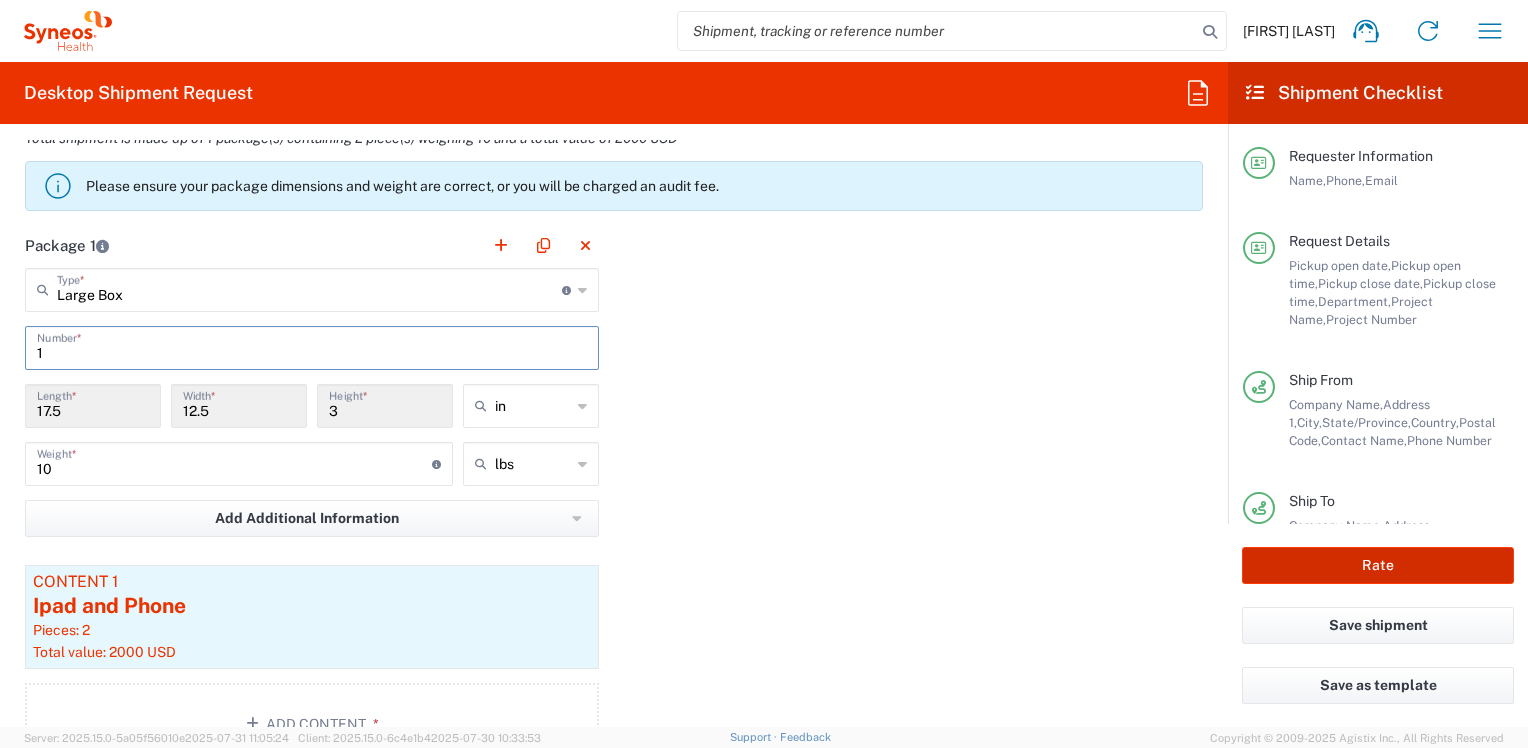 type on "1" 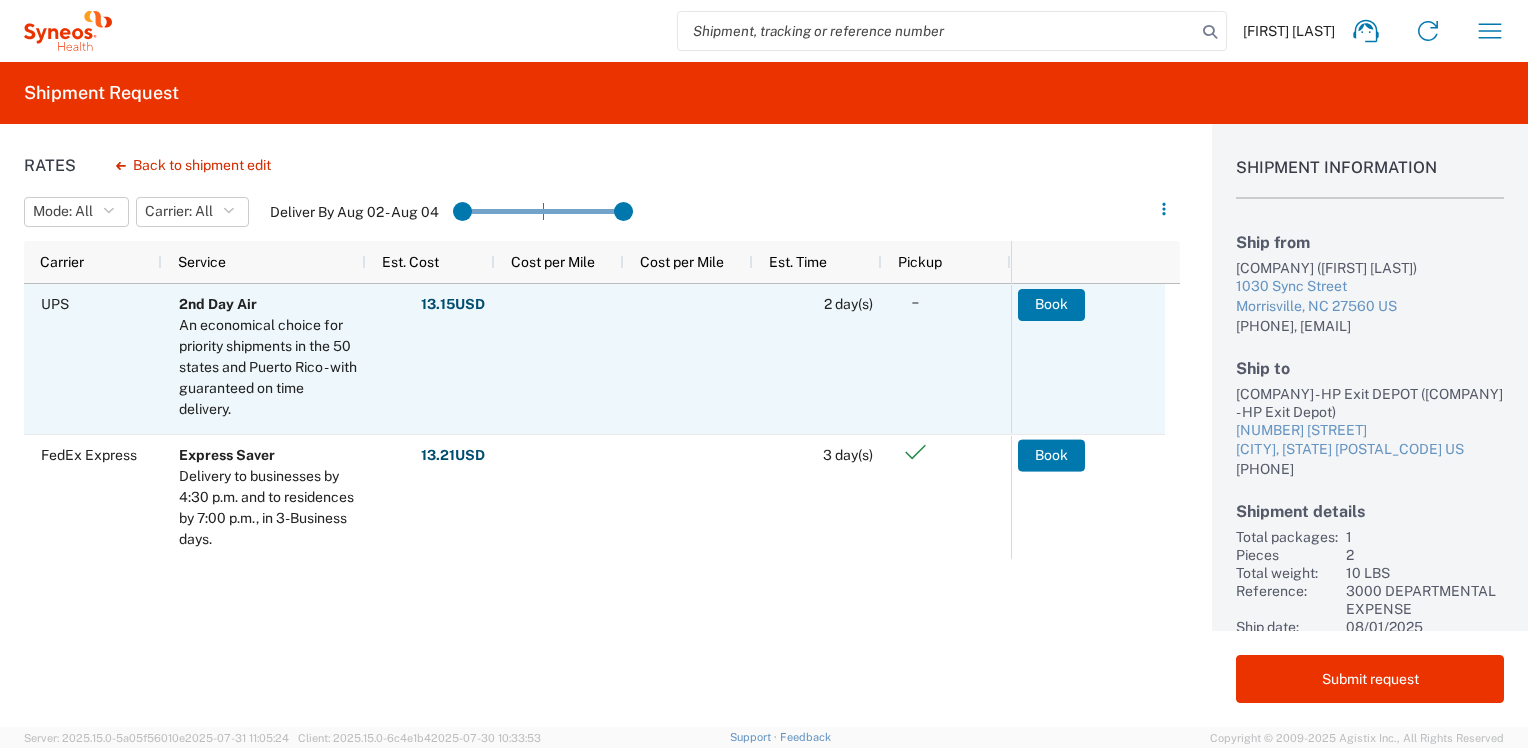 scroll, scrollTop: 68, scrollLeft: 0, axis: vertical 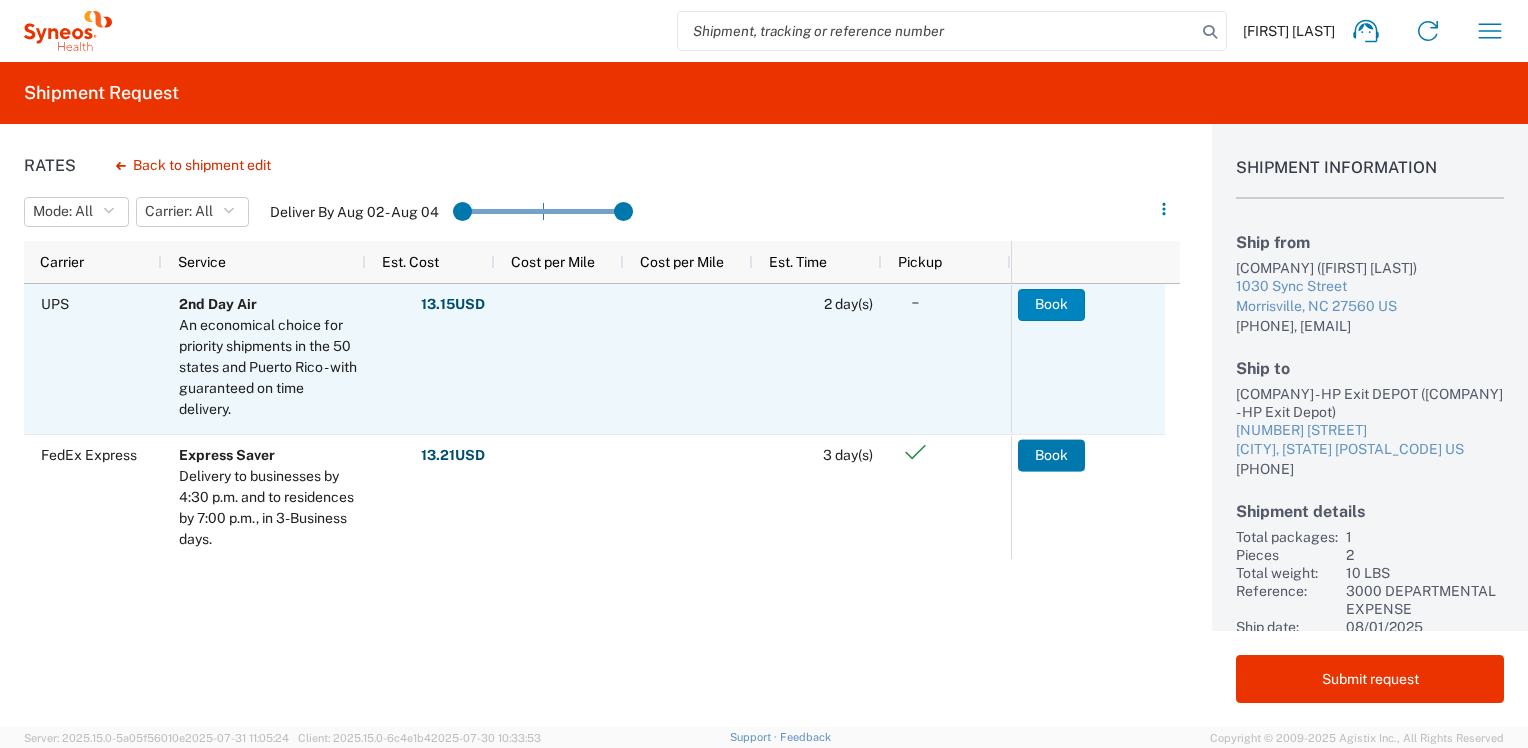 click on "Book" 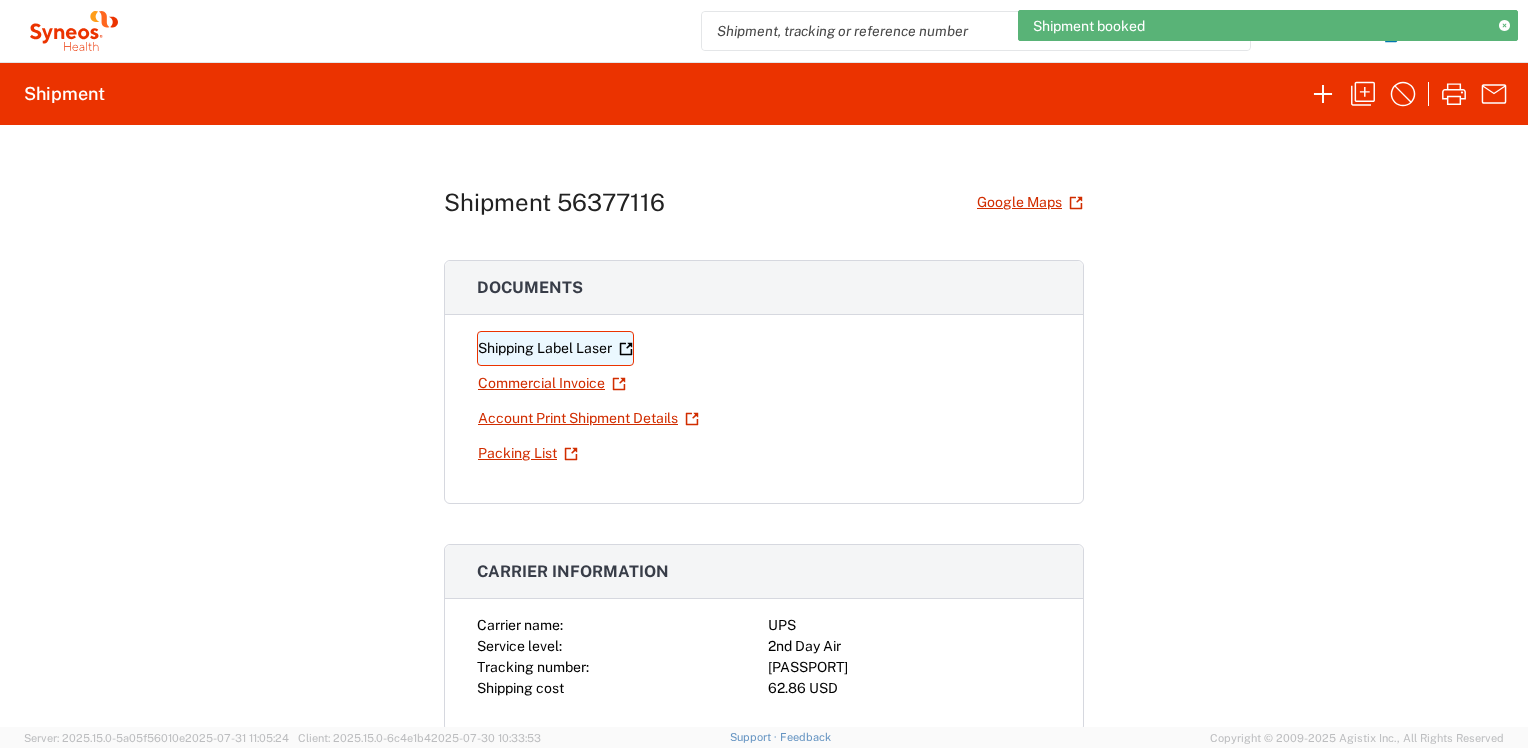 click on "Shipping Label Laser" 